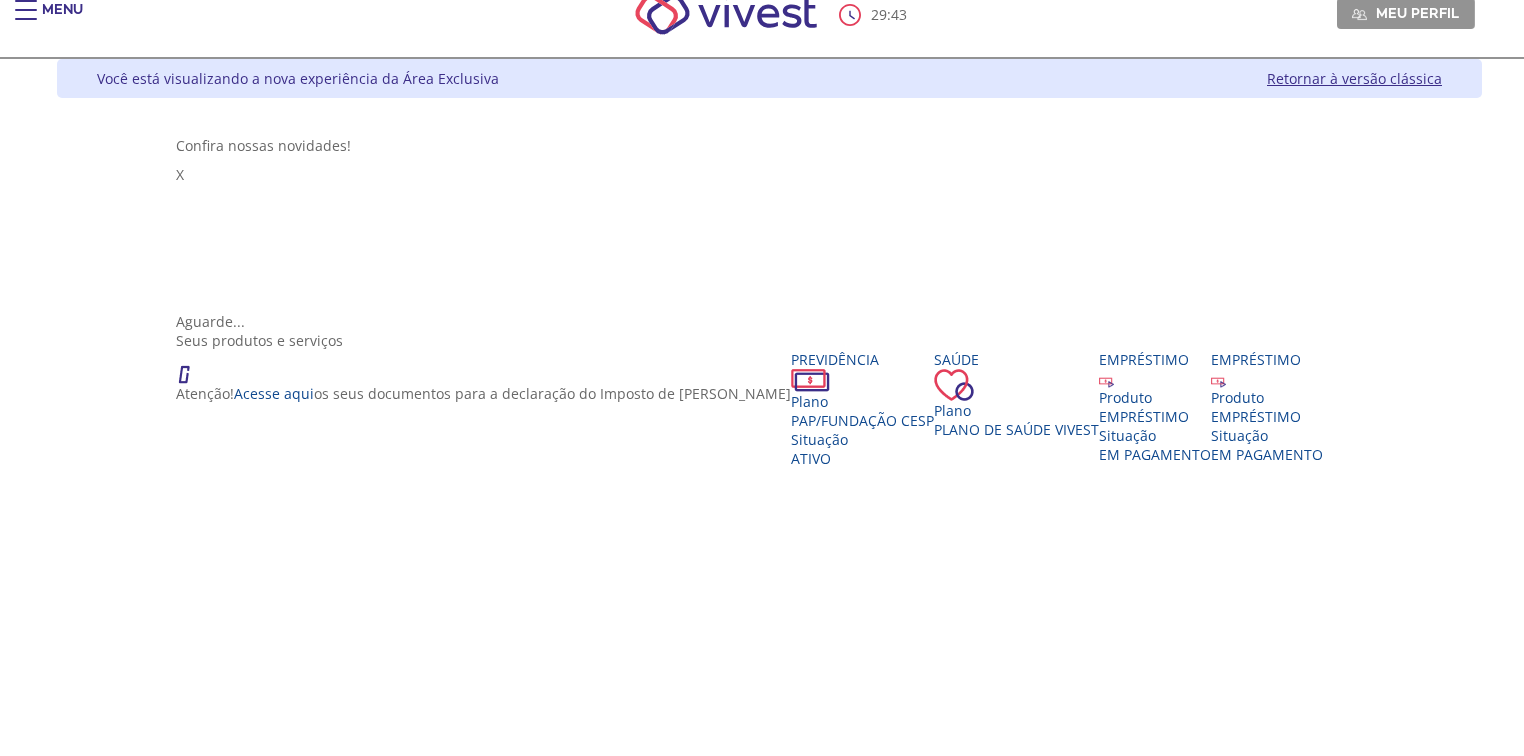 scroll, scrollTop: 0, scrollLeft: 0, axis: both 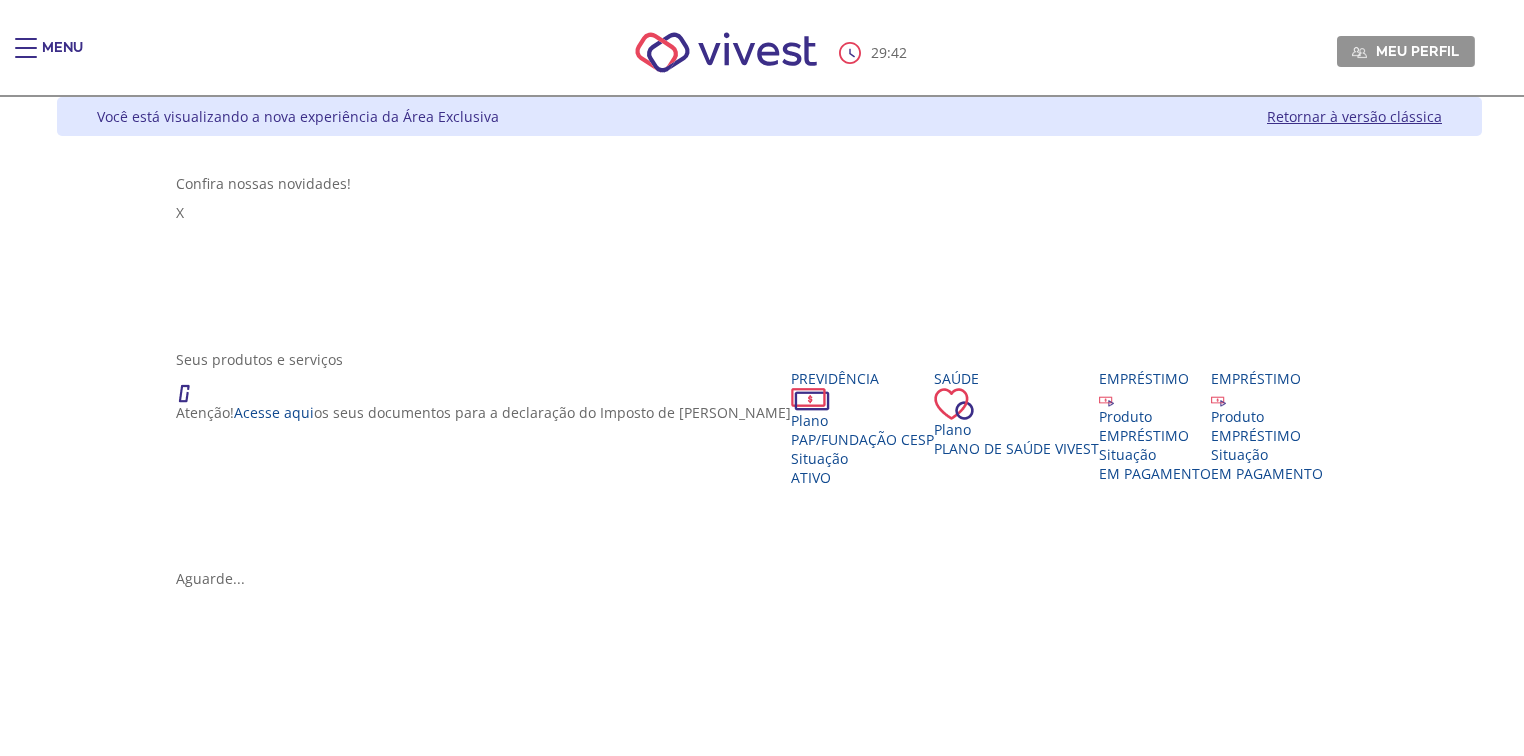 click on "Menu" at bounding box center [62, 58] 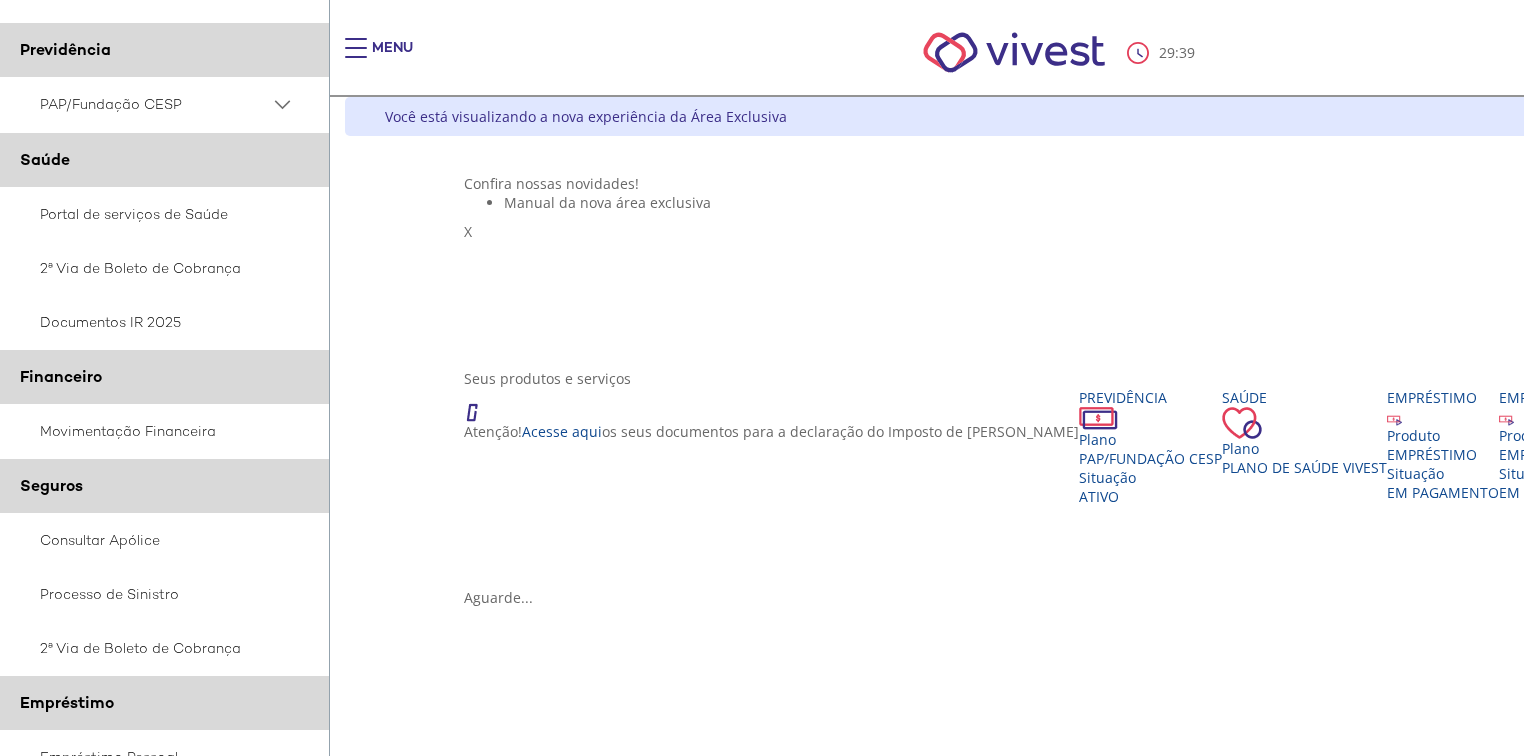 scroll, scrollTop: 0, scrollLeft: 0, axis: both 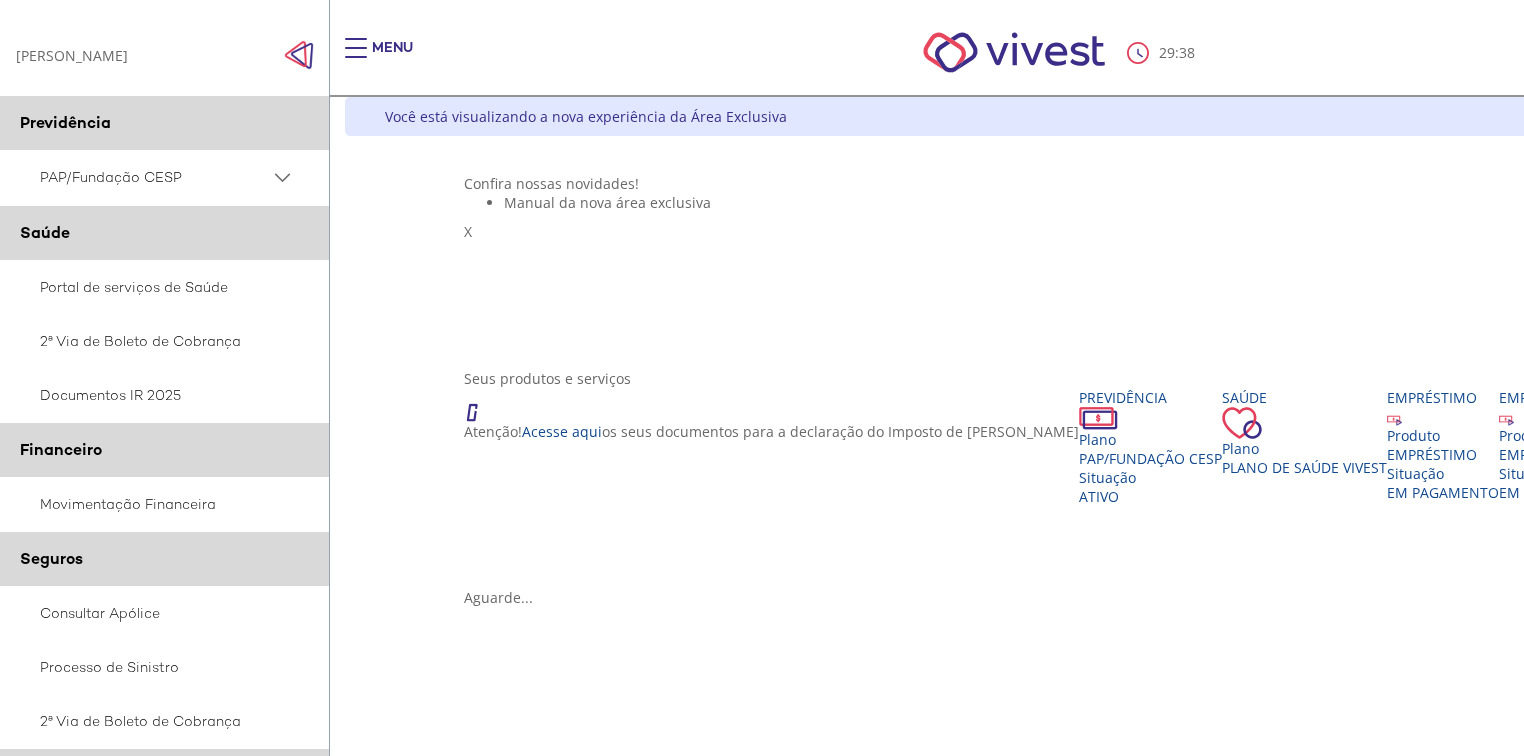 click on "PAP/Fundação CESP" at bounding box center (155, 177) 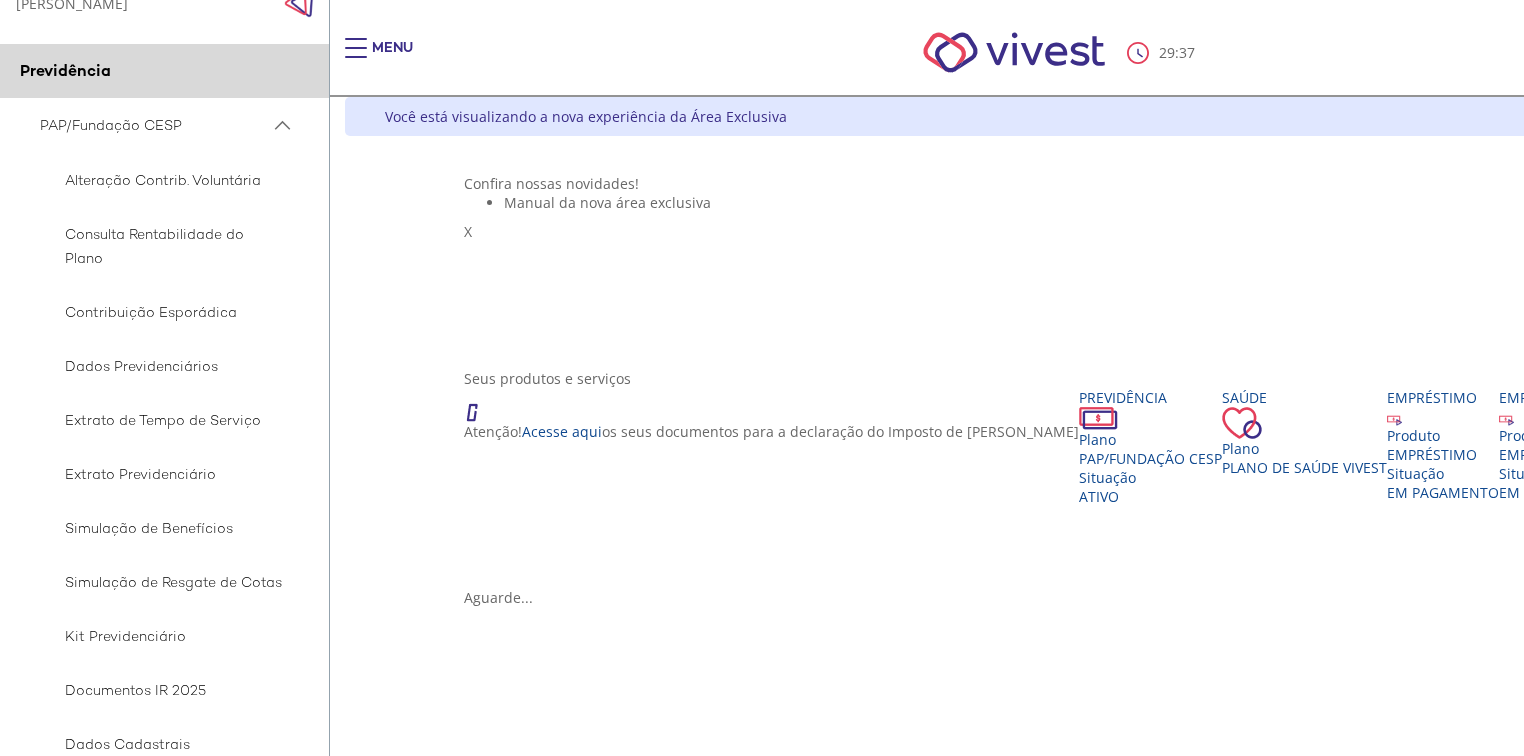 scroll, scrollTop: 80, scrollLeft: 0, axis: vertical 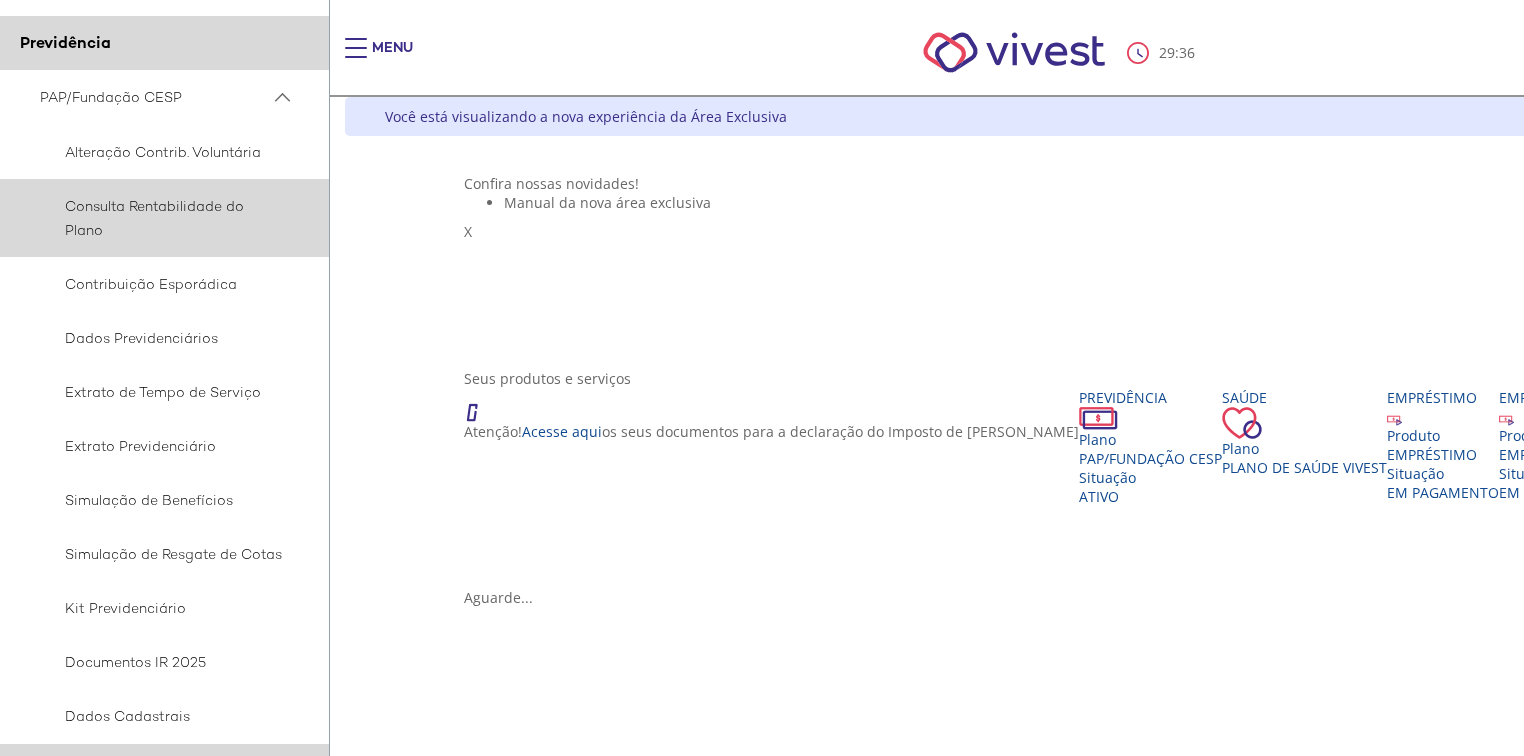 click on "Consulta Rentabilidade do Plano" at bounding box center [161, 218] 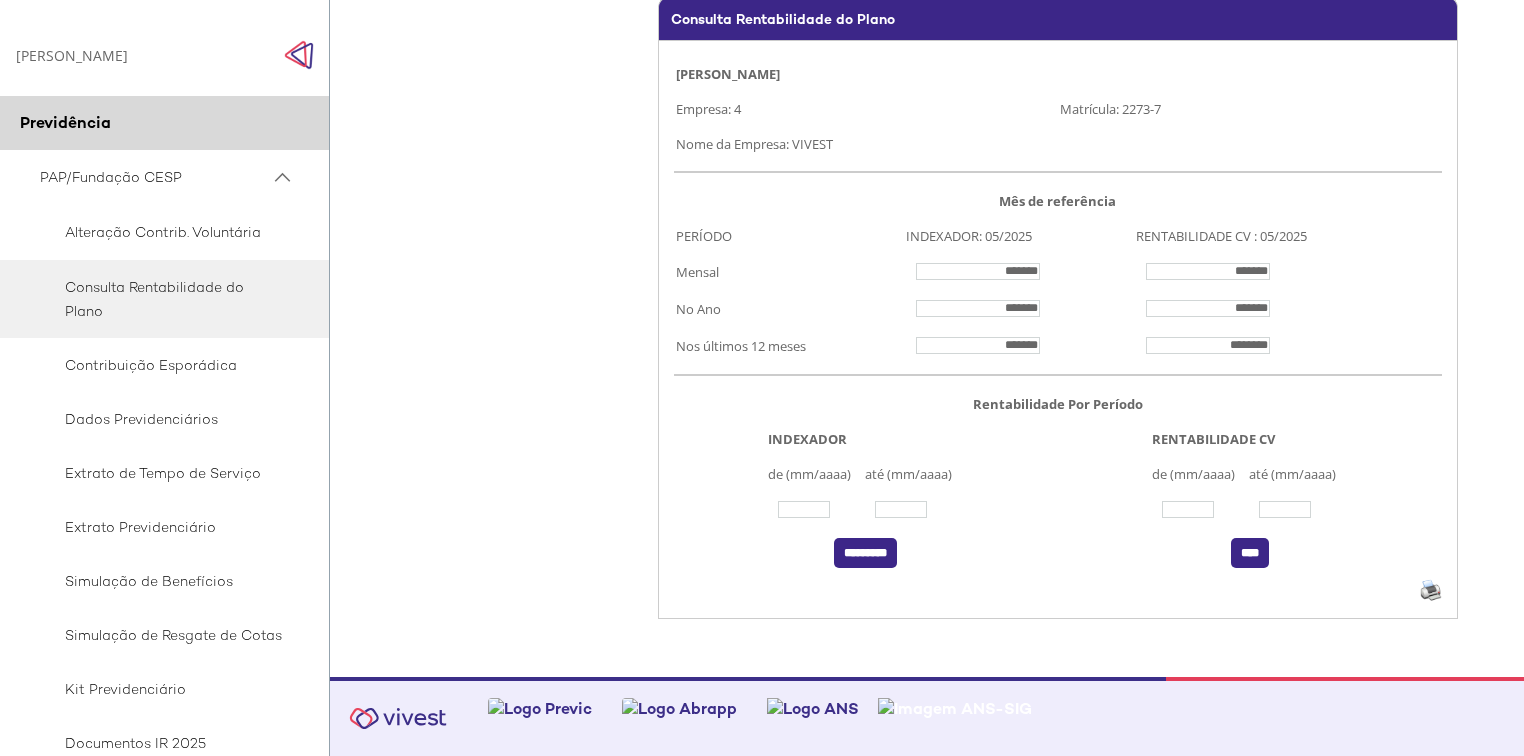 scroll, scrollTop: 194, scrollLeft: 0, axis: vertical 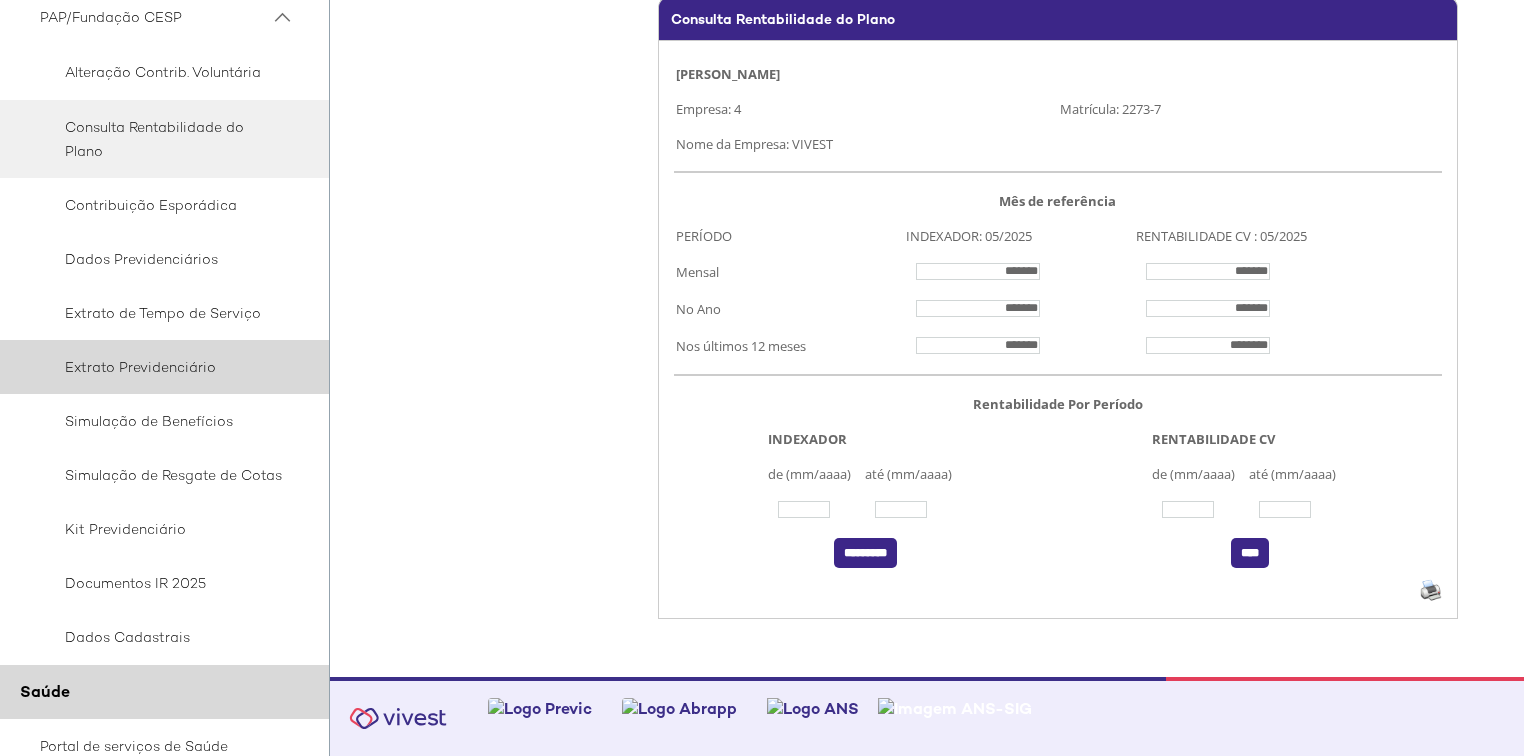 click on "Extrato Previdenciário" at bounding box center [161, 367] 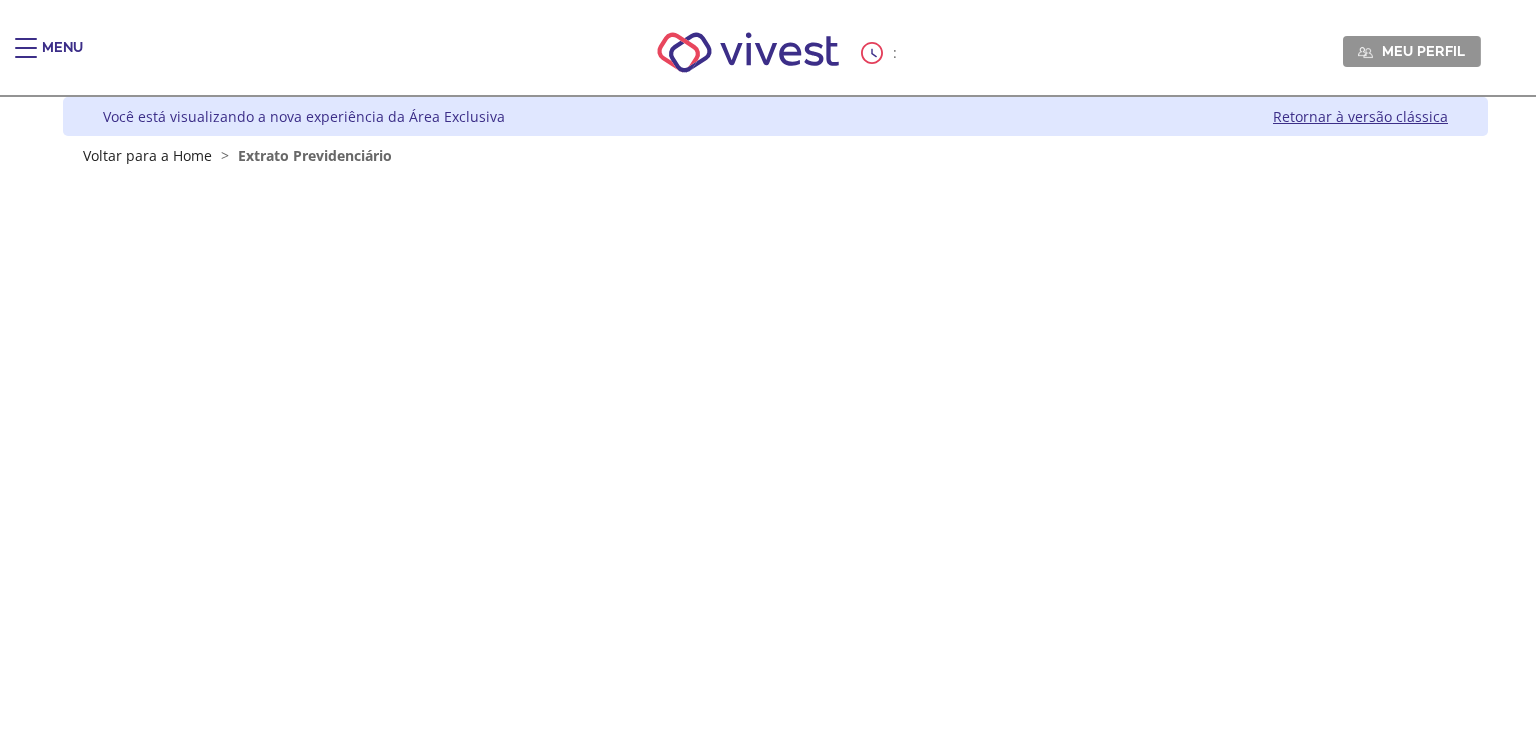 scroll, scrollTop: 0, scrollLeft: 0, axis: both 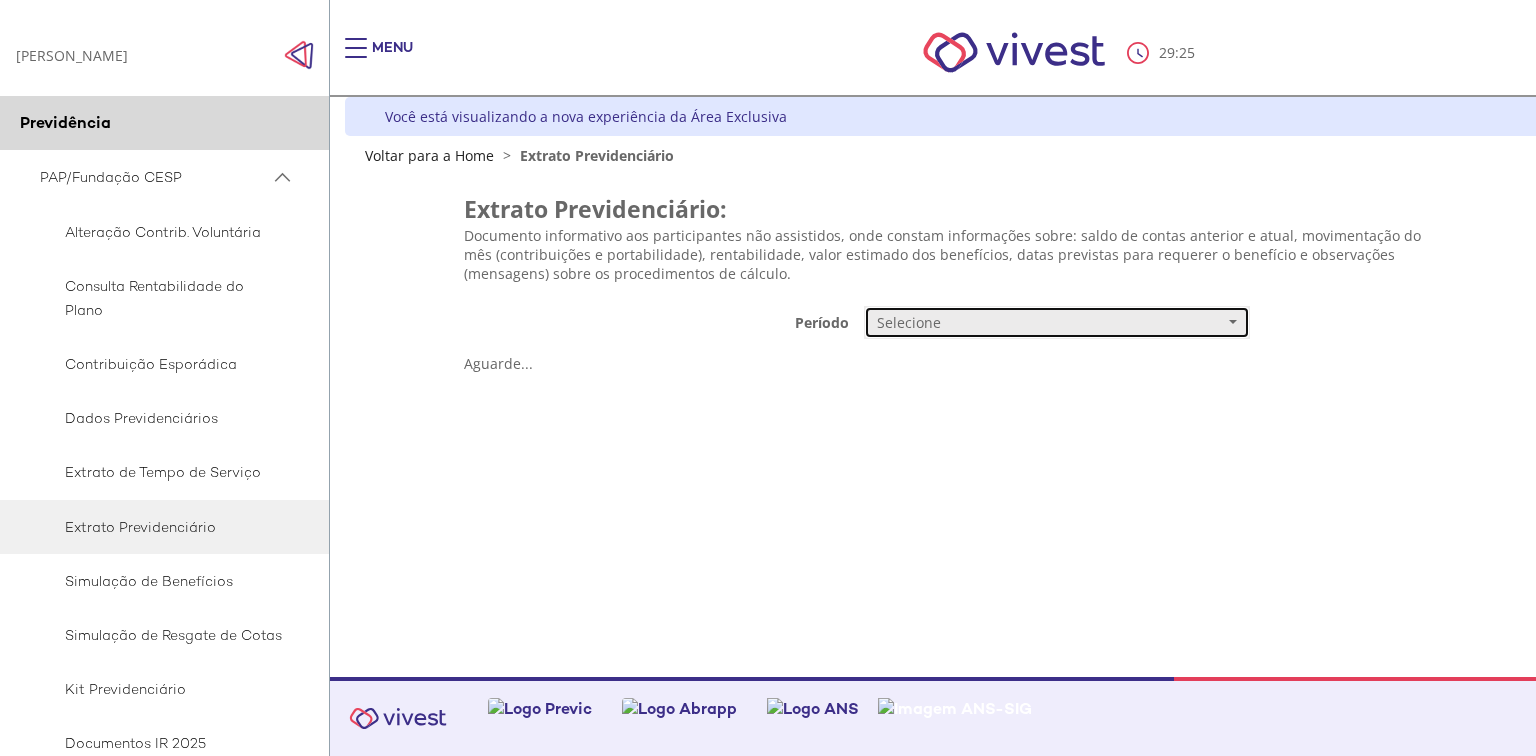 click on "Selecione" at bounding box center (1050, 323) 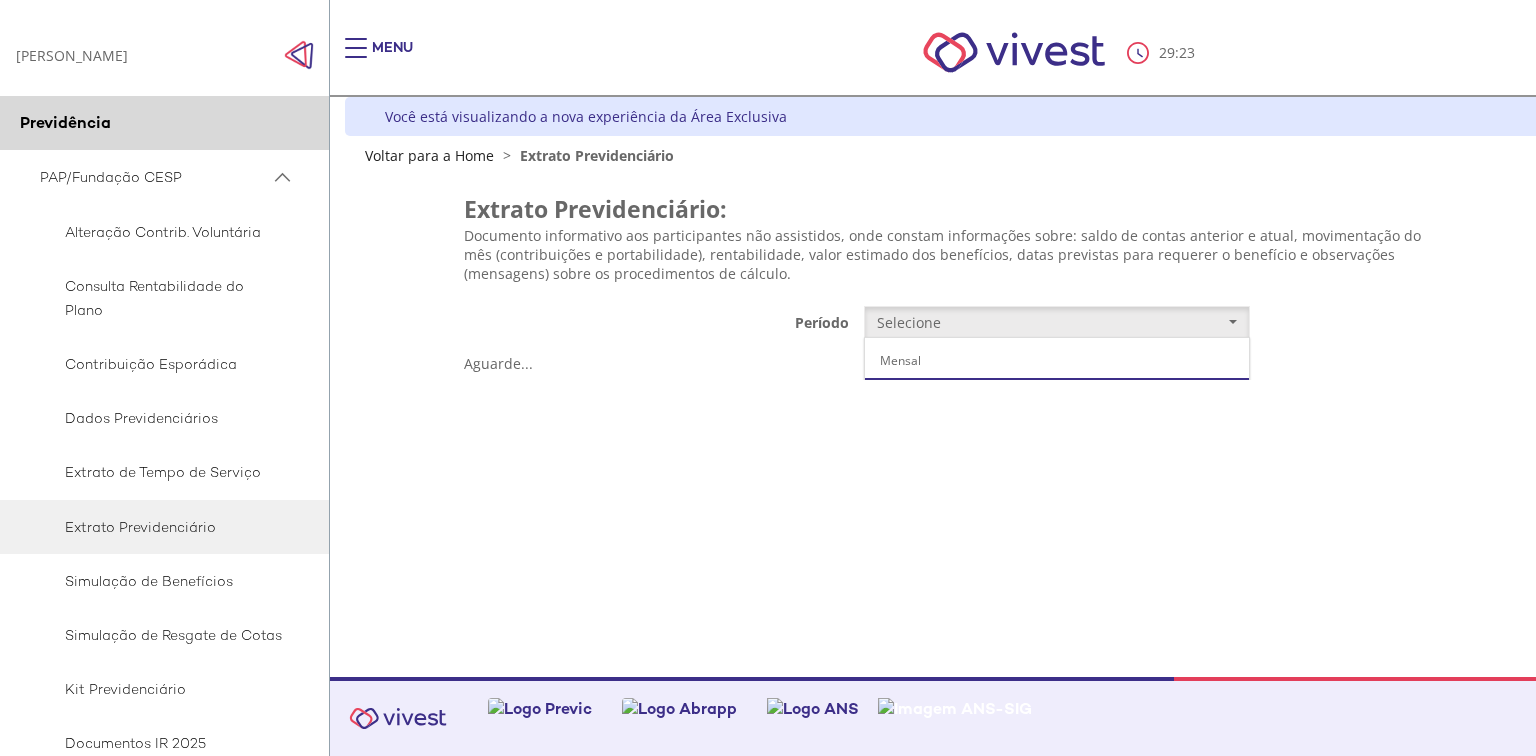 click on "Trimestral de 2014 até 09/2017" at bounding box center [1057, 396] 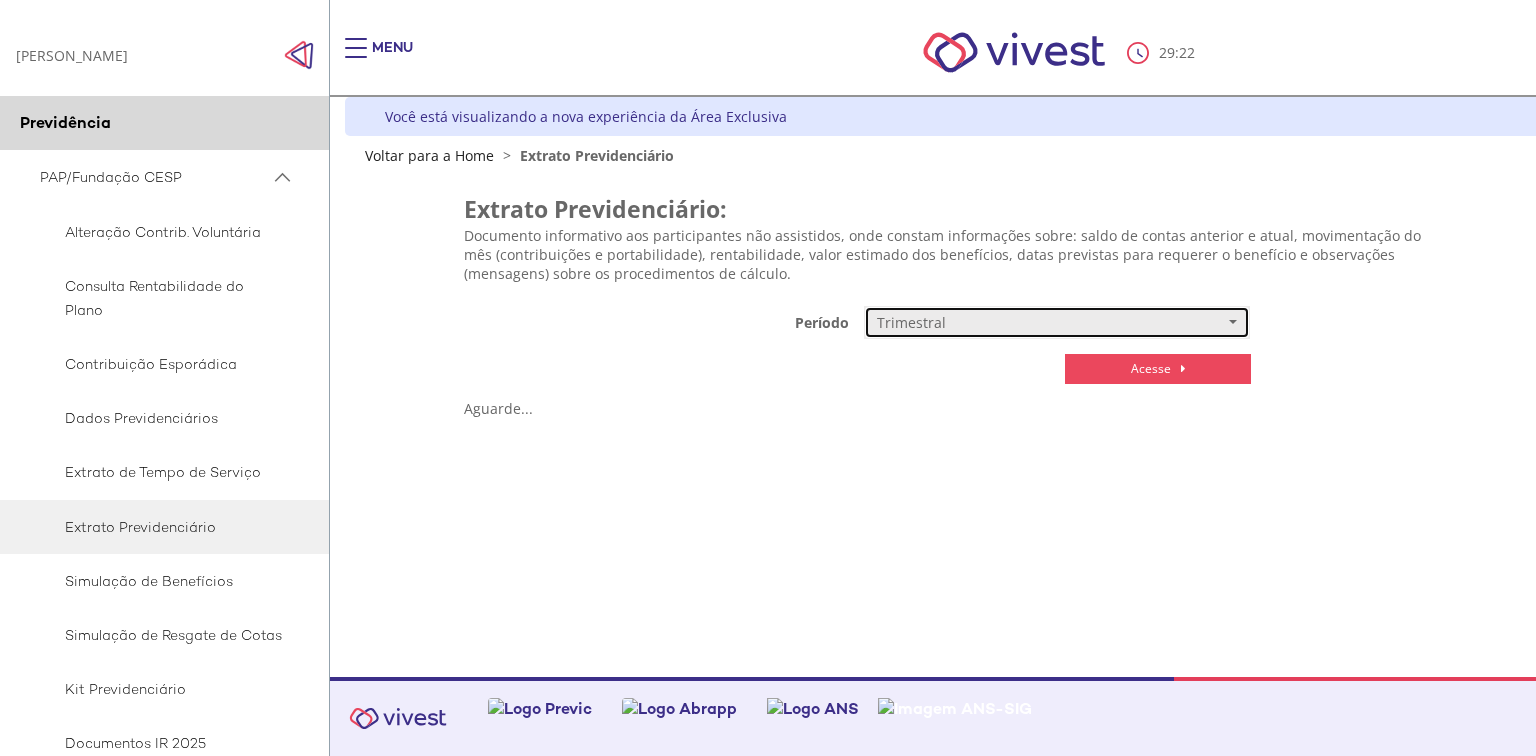 click on "Trimestral" at bounding box center [1050, 323] 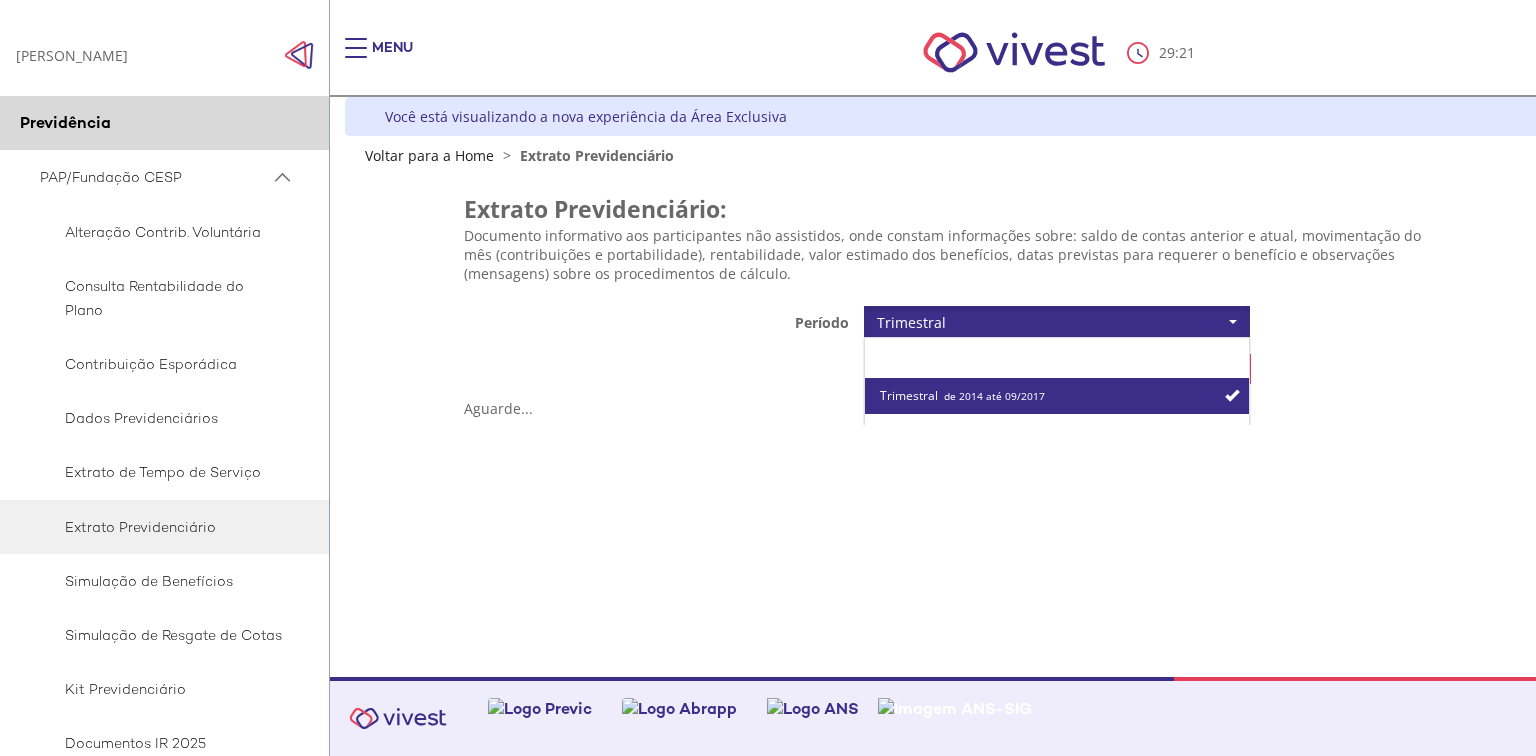 click on "Mensal" at bounding box center [1057, 360] 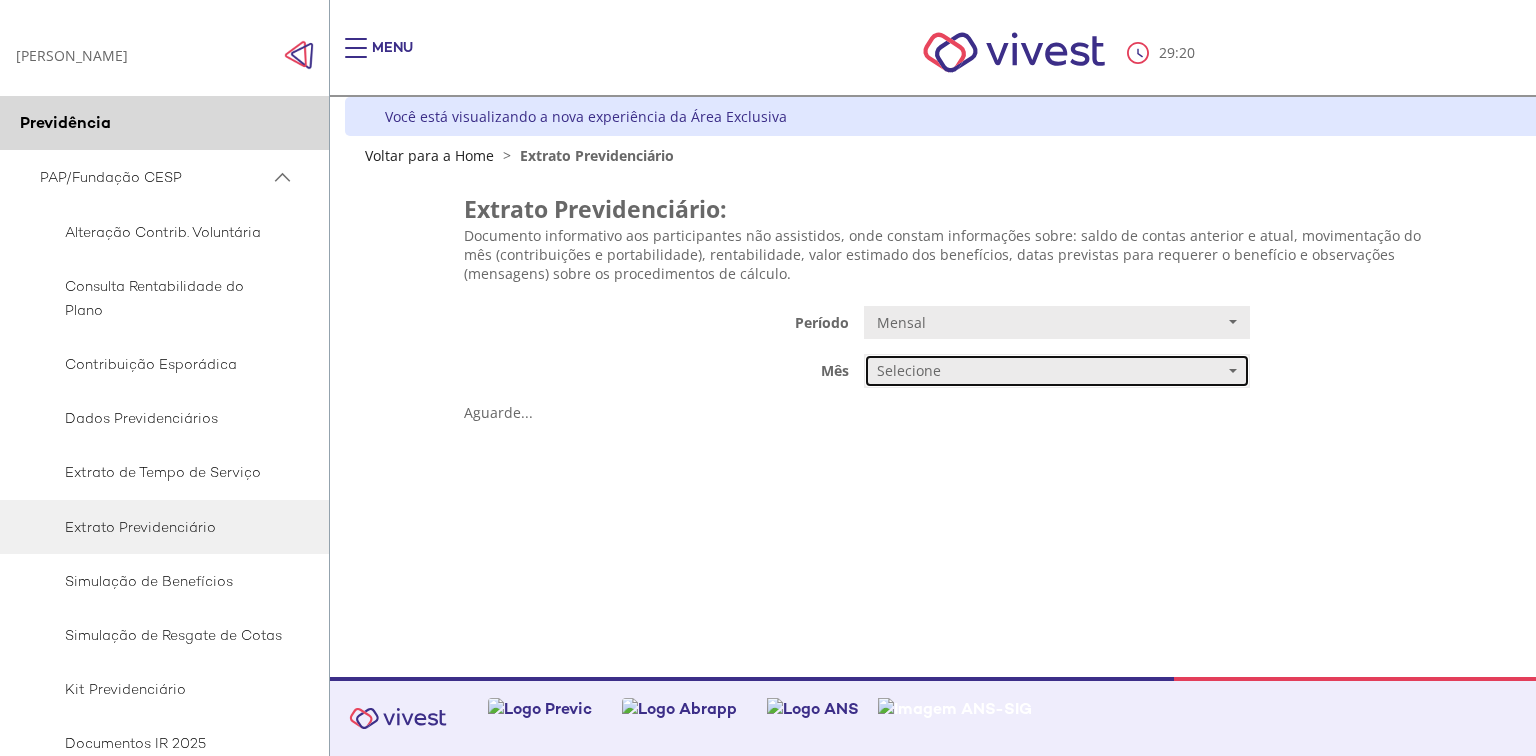 click on "Selecione" at bounding box center [1057, 371] 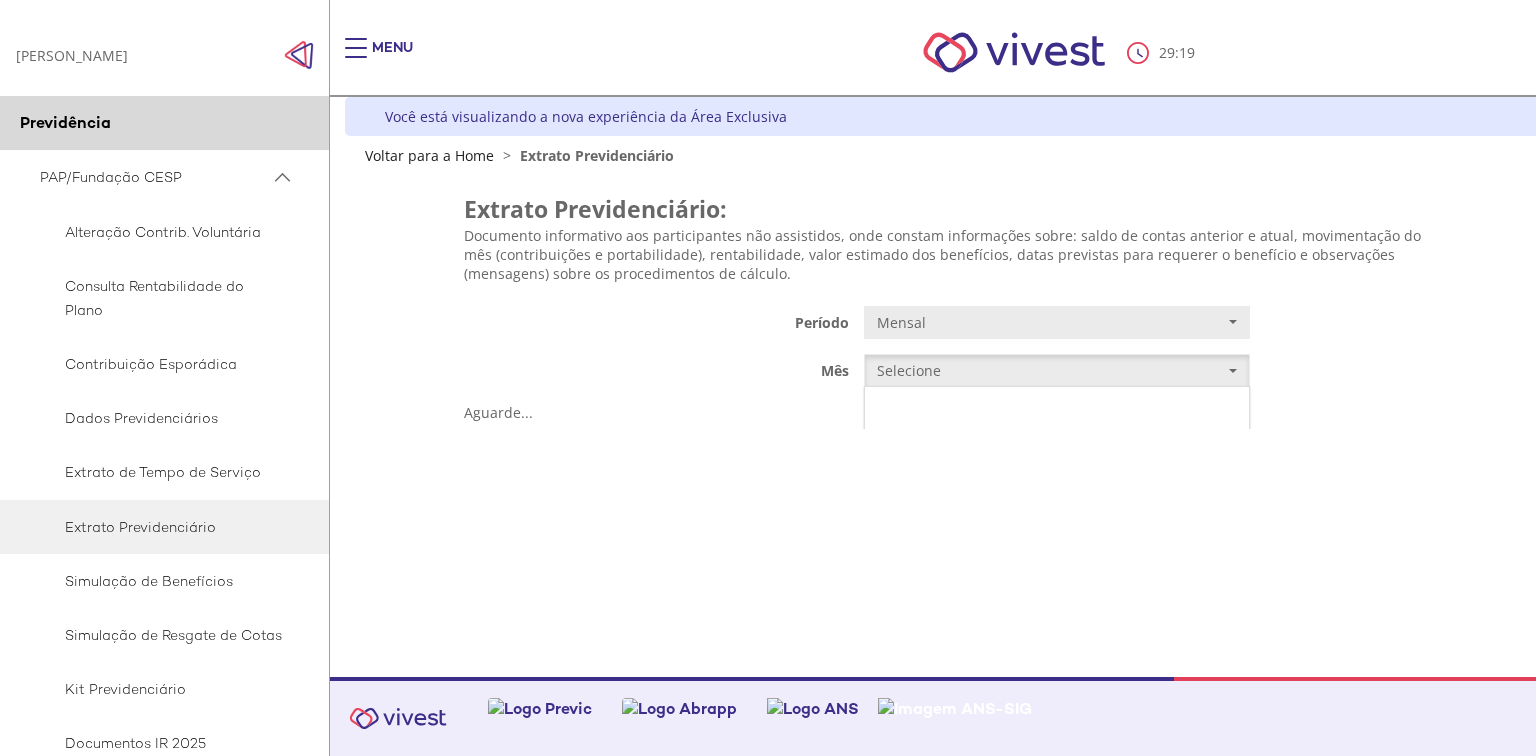 click on "MAIO/2025" at bounding box center [1057, 409] 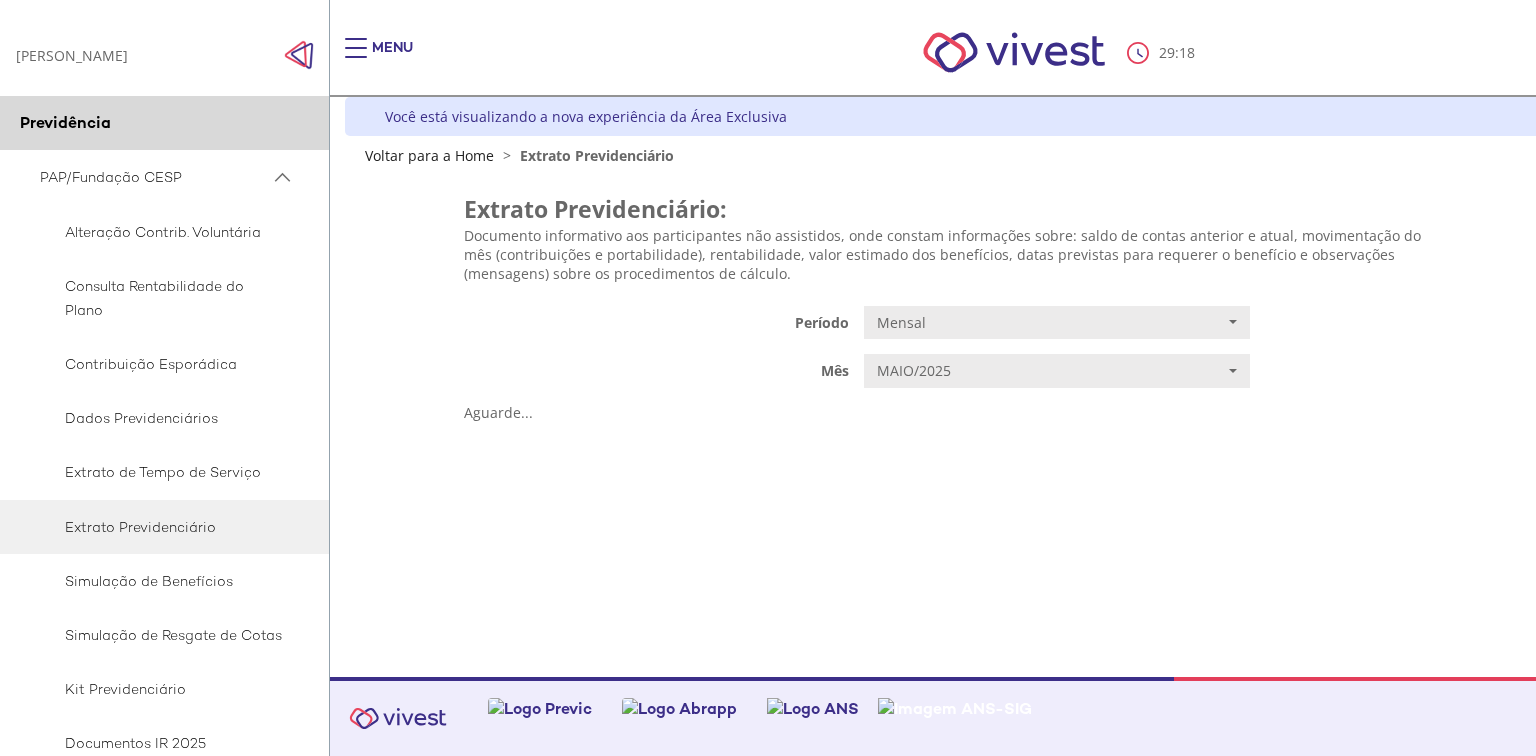 click on "Z6_L19A13G0LGPF00Q7UV9Q807R91
Você está visualizando a nova experiência da Área Exclusiva
Retornar à versão clássica
Voltar para a Home
>
Extrato Previdenciário
{}
Z7_I2KE1AG0L89AE06E1G4AR91051
Funcesp - Vivest- Extrato Previdenciario Mensal Configuração RAIOX
Menu de ação do componente
${title}
${loading}
Ações
Este site é melhor visualizado em versões do Internet Explorer 10 ou superiores. Atualize seu browser para uma experiência melhor.
x" at bounding box center (1050, 387) 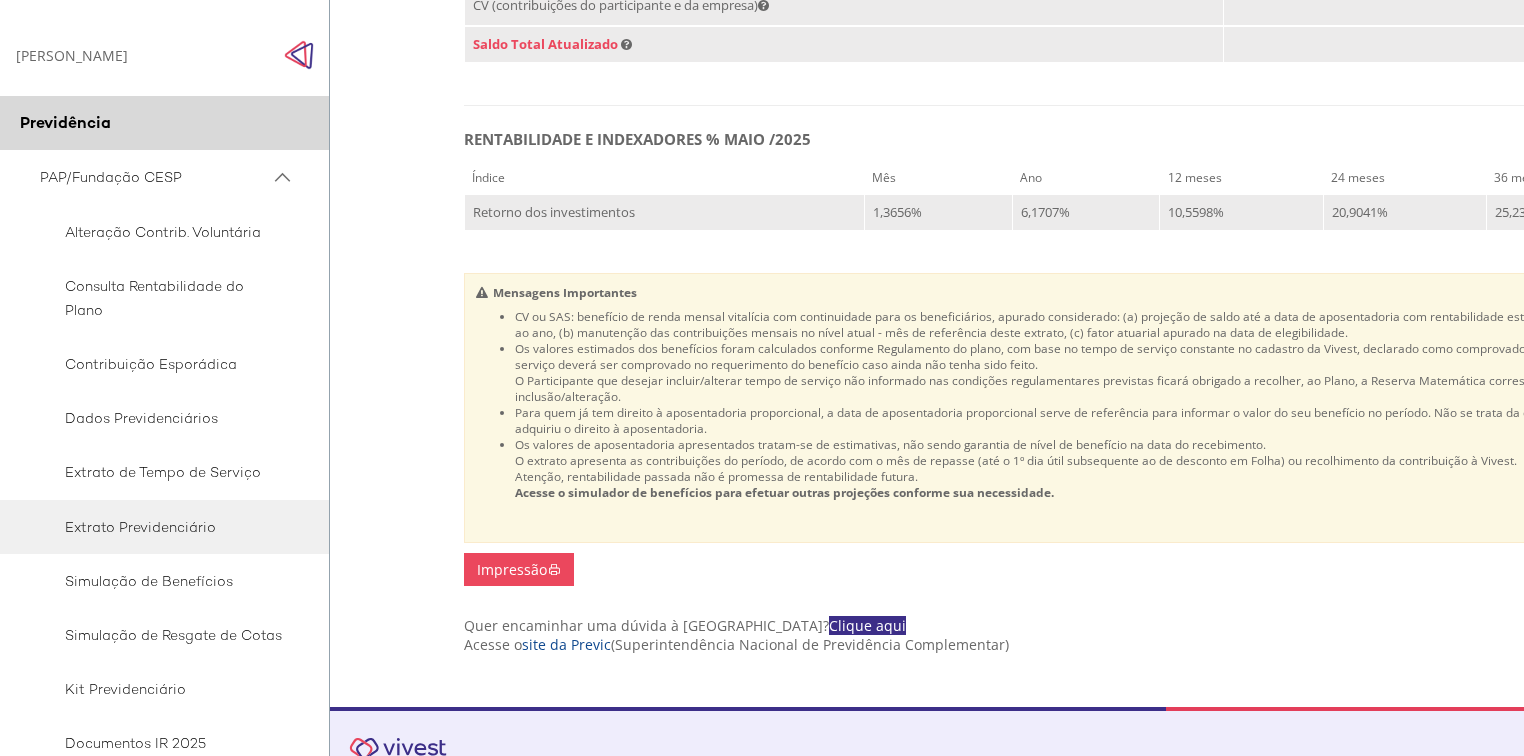 scroll, scrollTop: 1458, scrollLeft: 0, axis: vertical 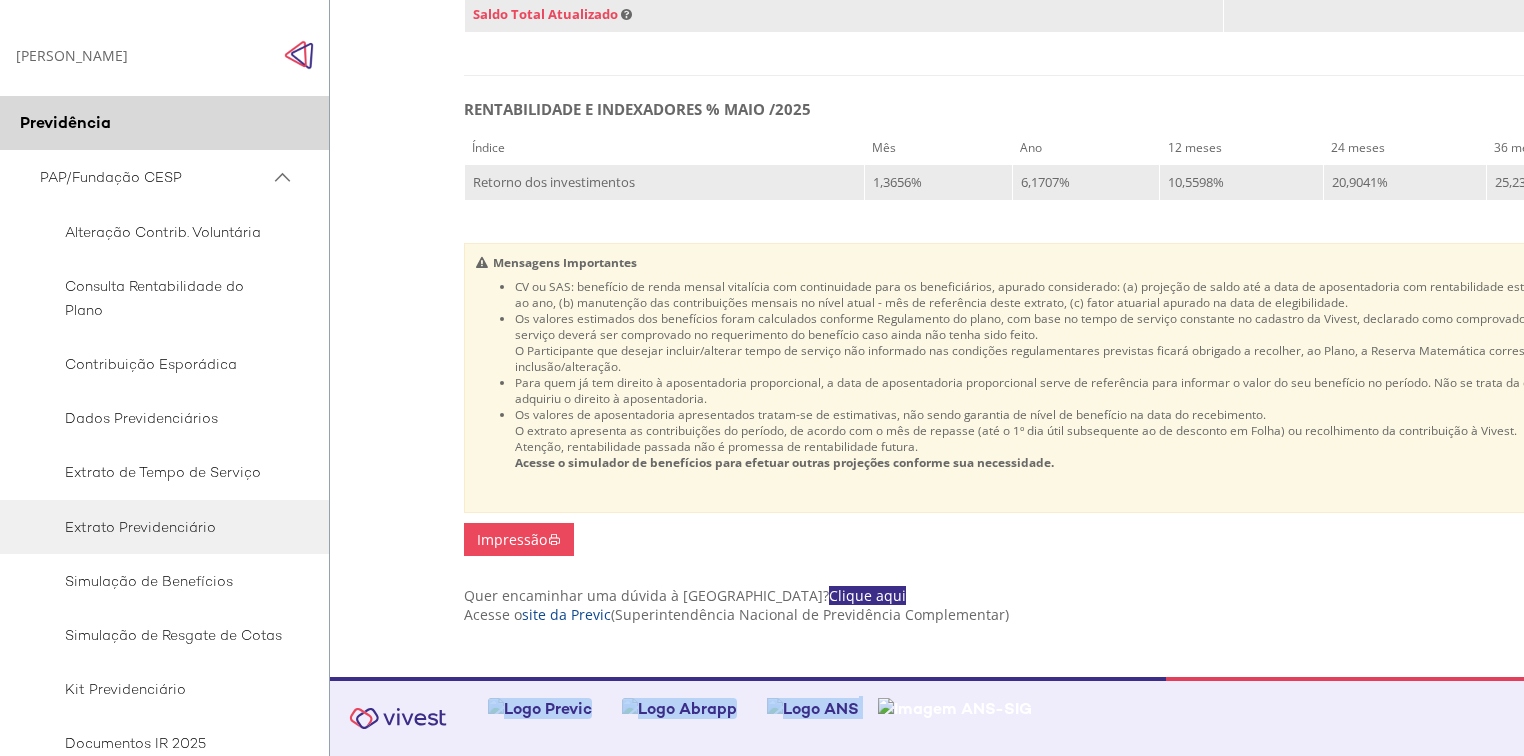 drag, startPoint x: 565, startPoint y: 690, endPoint x: 913, endPoint y: 725, distance: 349.7556 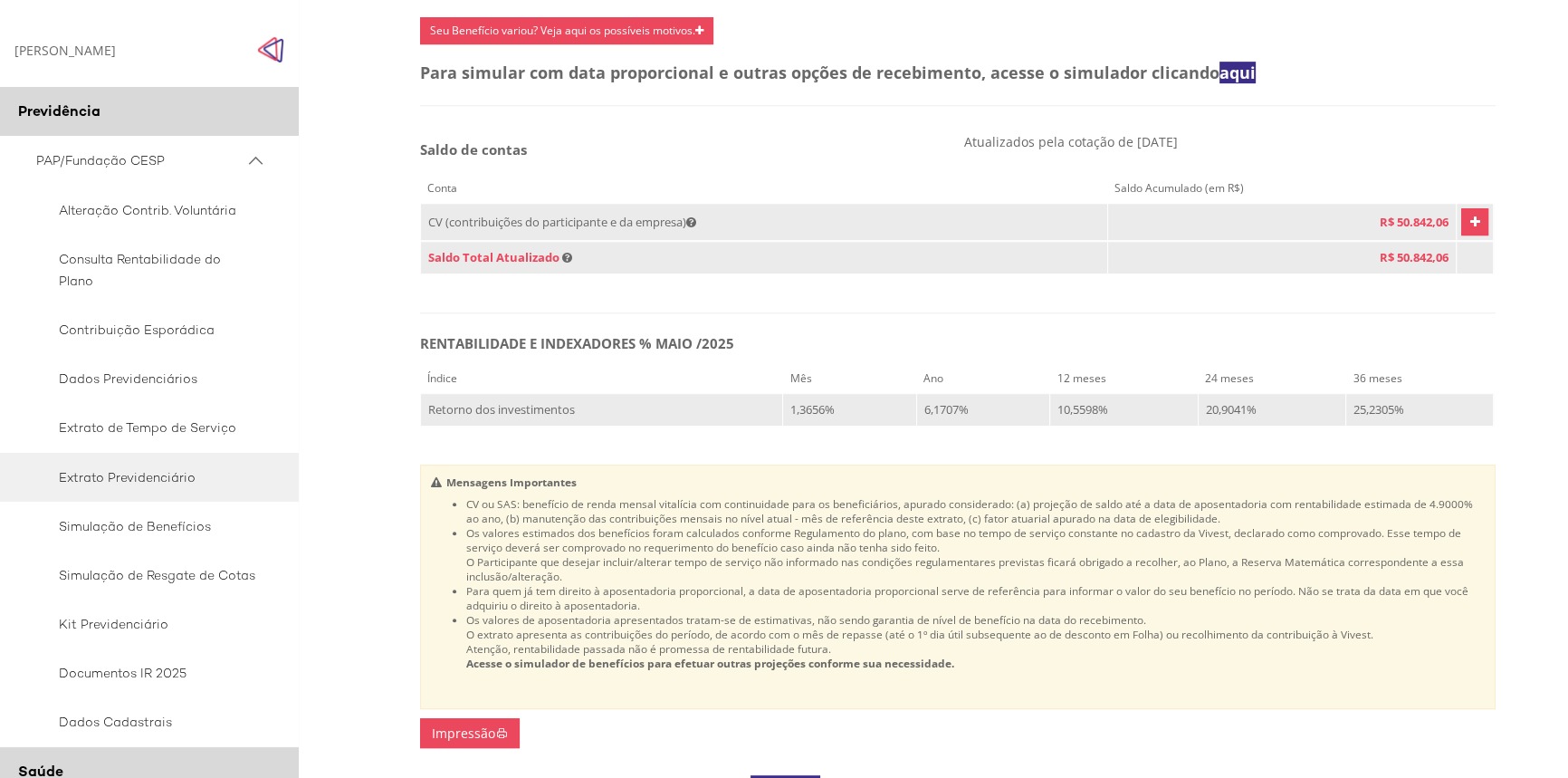 scroll, scrollTop: 948, scrollLeft: 0, axis: vertical 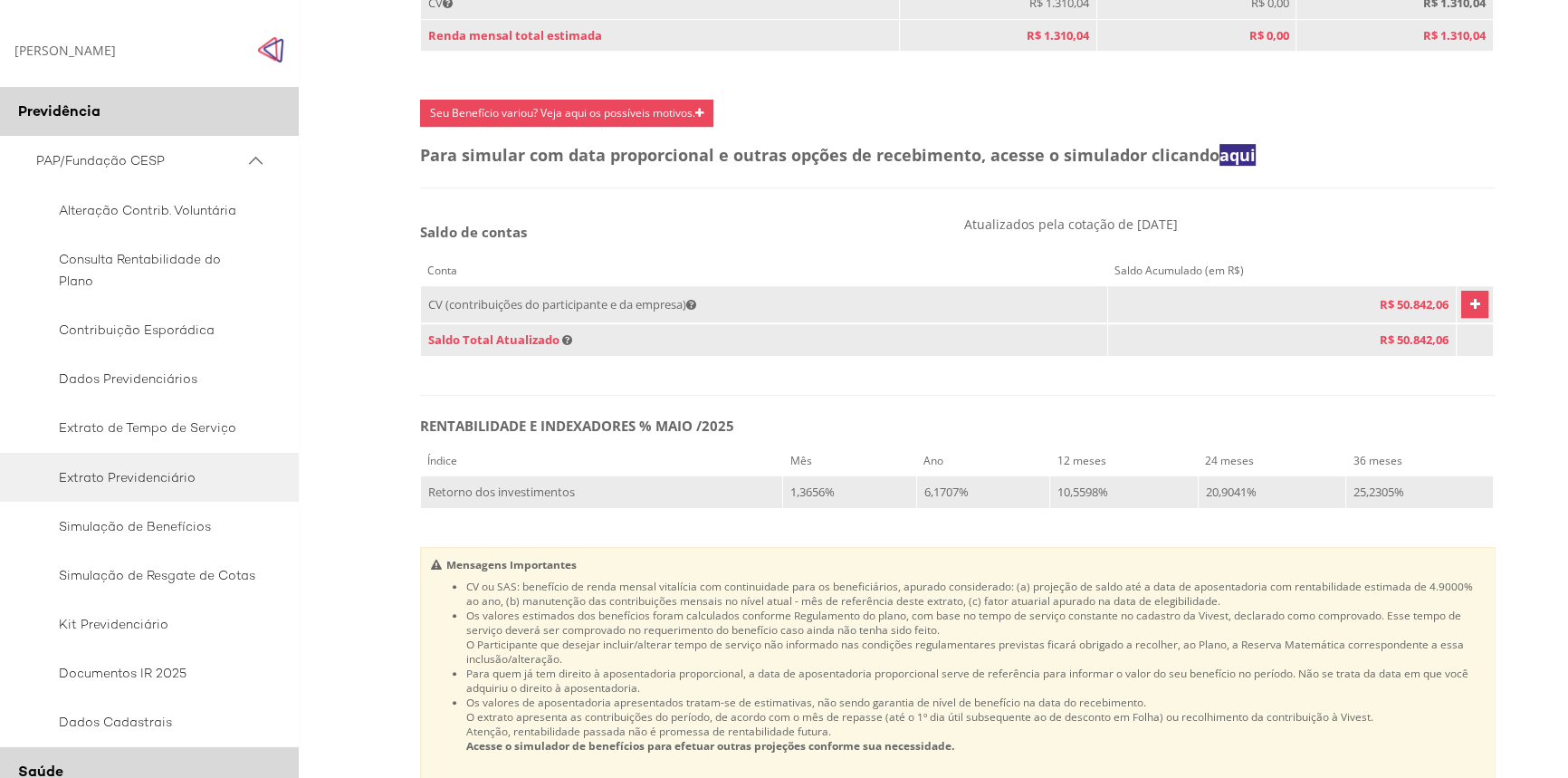 click at bounding box center (1475, 304) 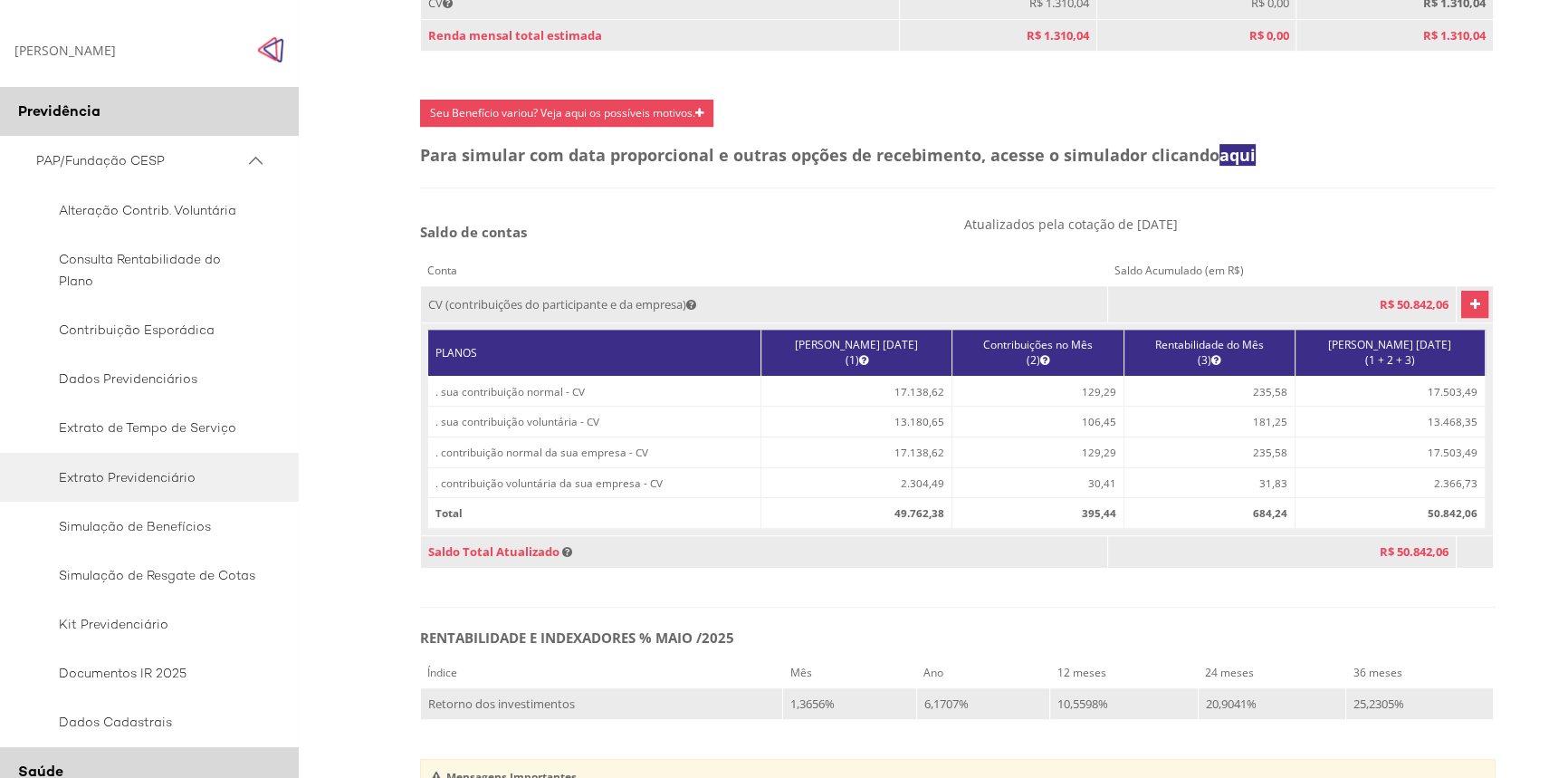 click at bounding box center (1475, 304) 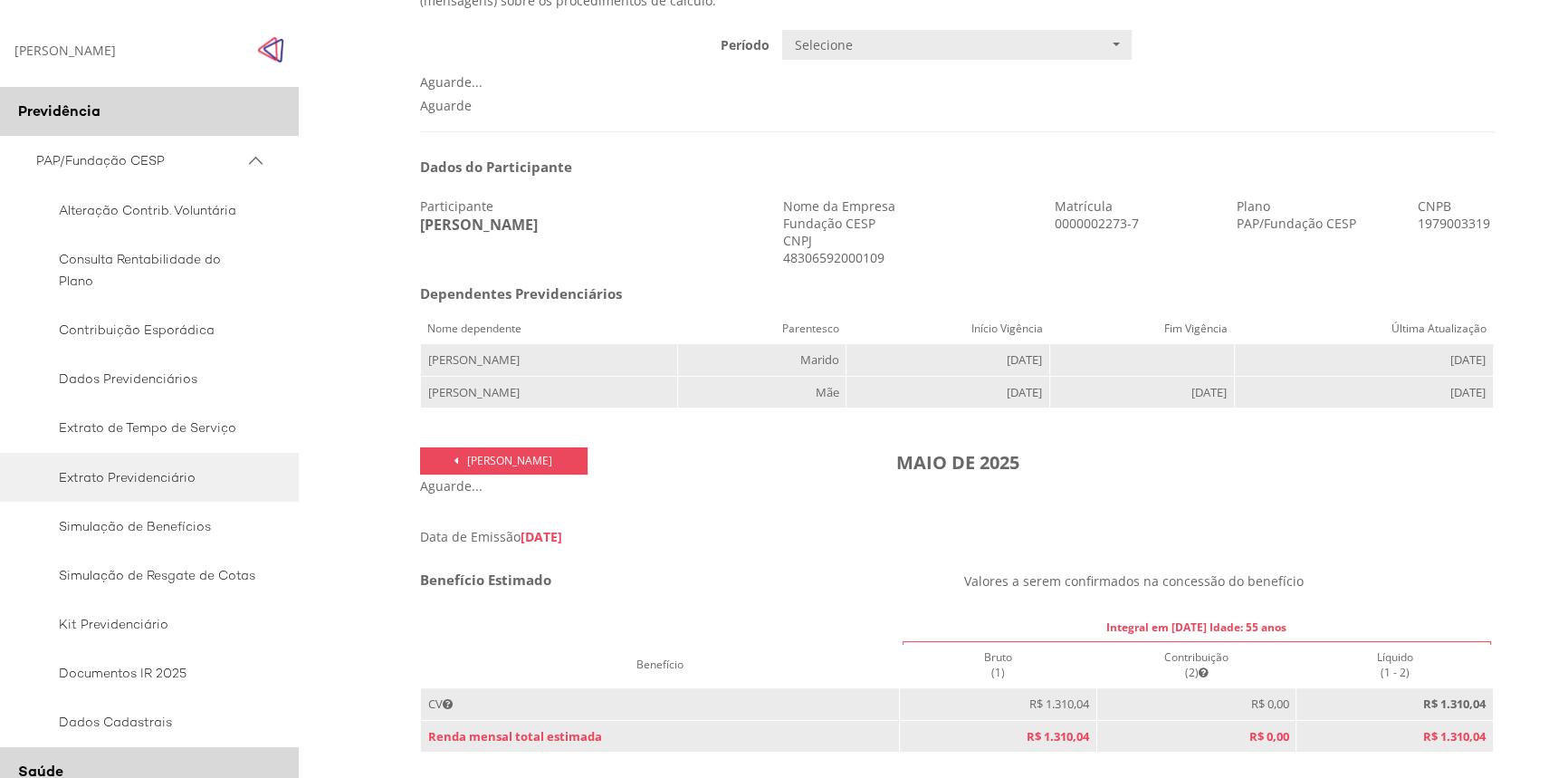 scroll, scrollTop: 0, scrollLeft: 0, axis: both 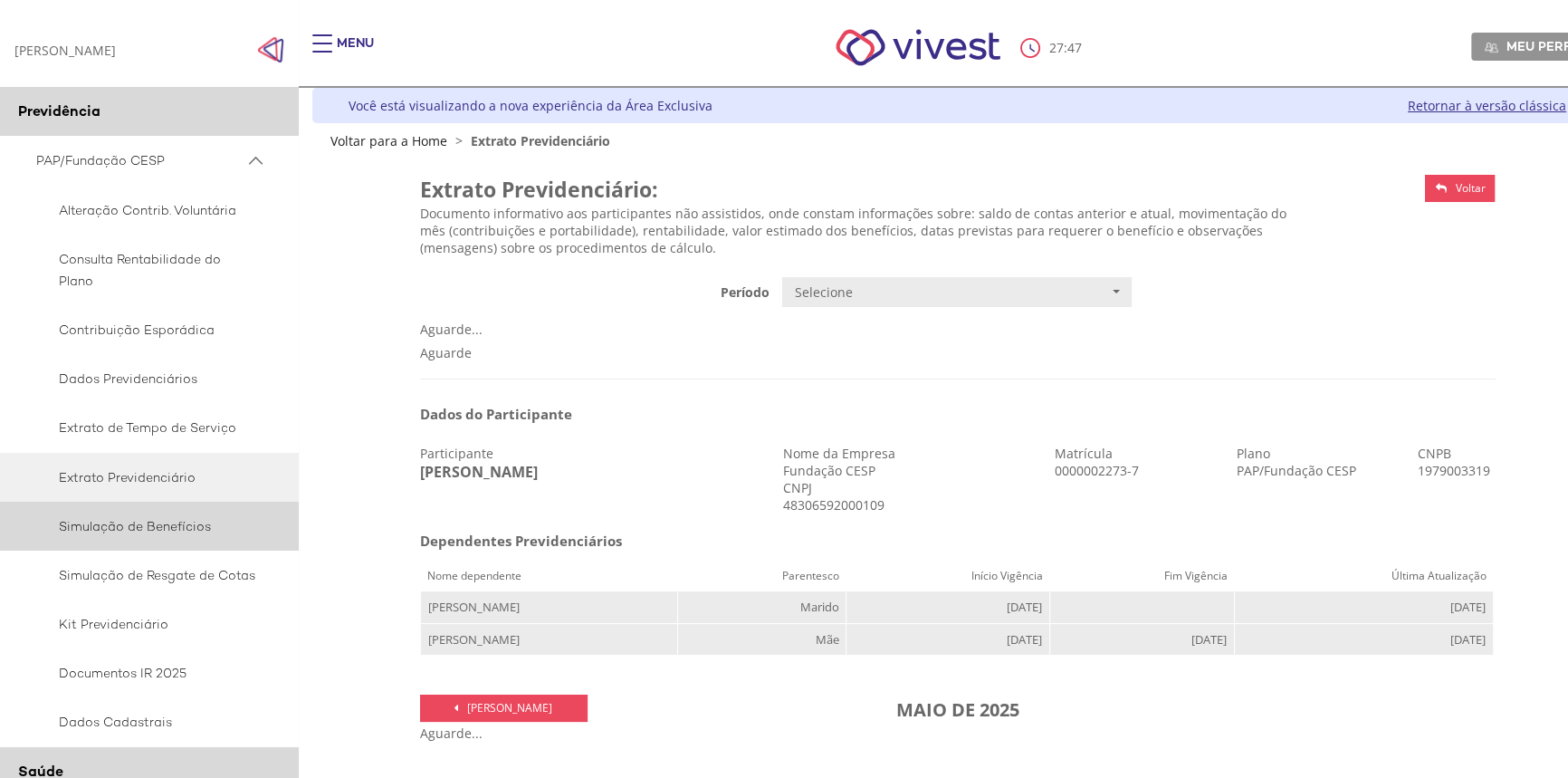 click on "Simulação de Benefícios" at bounding box center [146, 526] 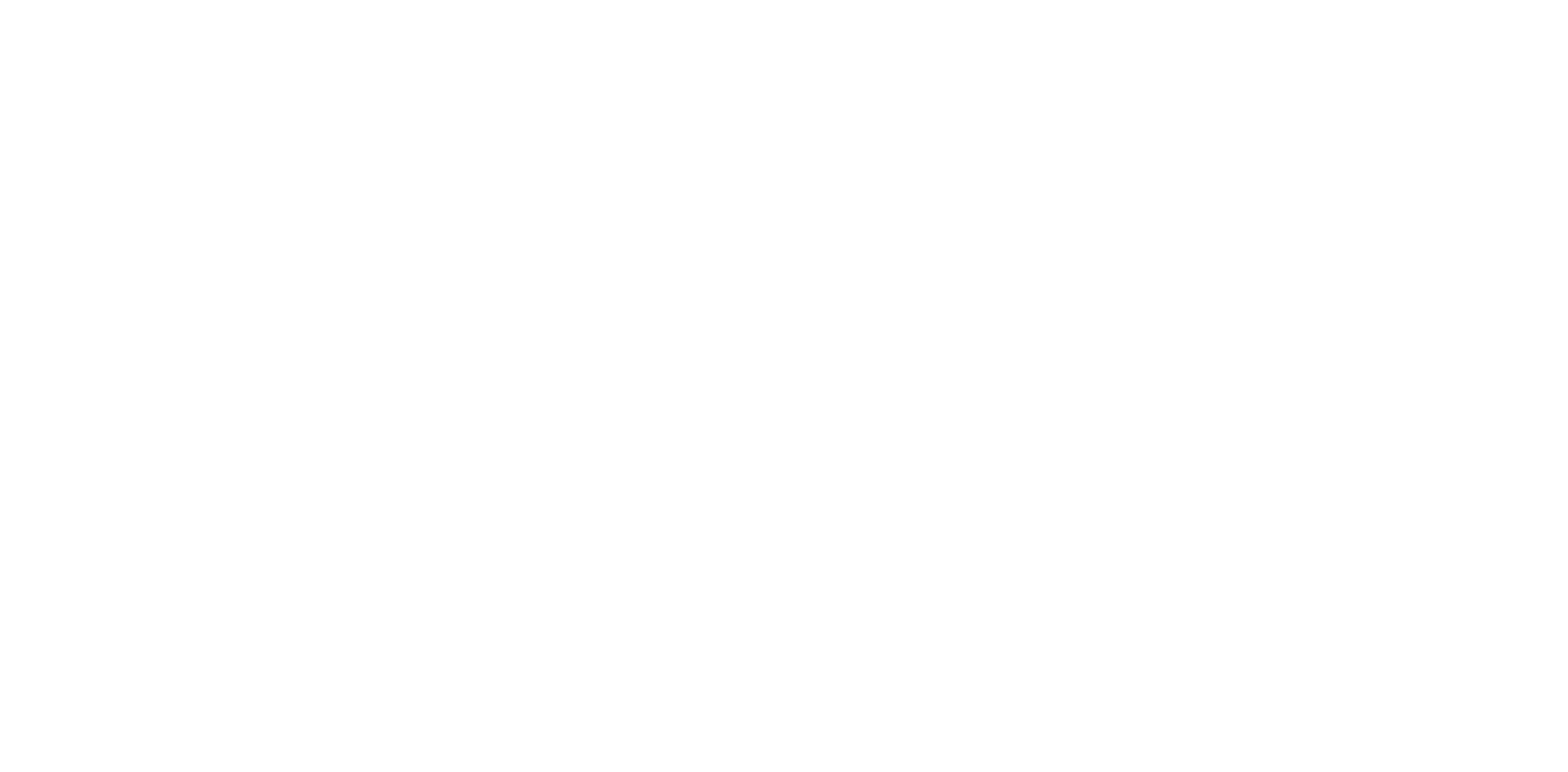 scroll, scrollTop: 0, scrollLeft: 0, axis: both 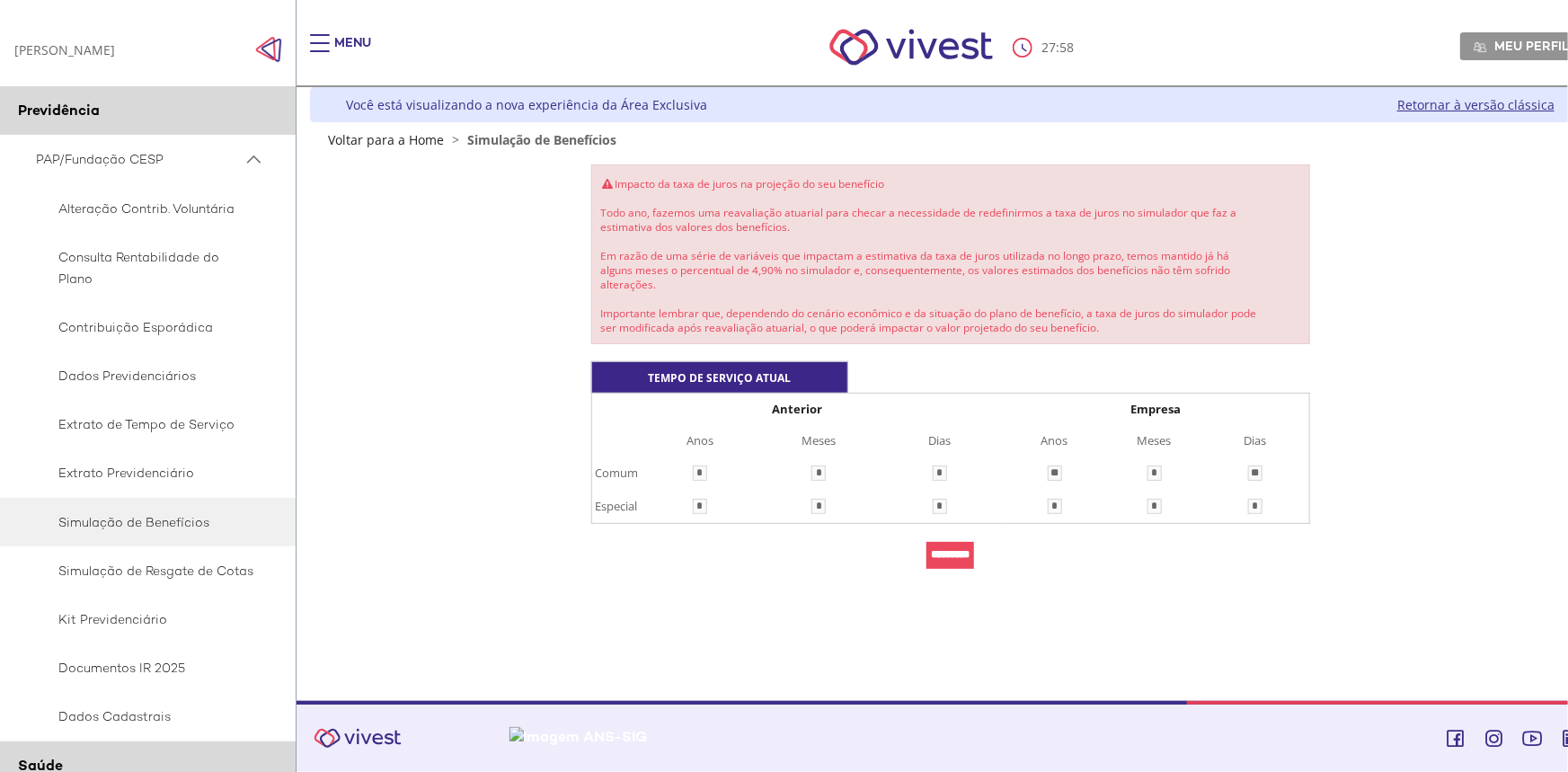 click on "*********" at bounding box center [950, 555] 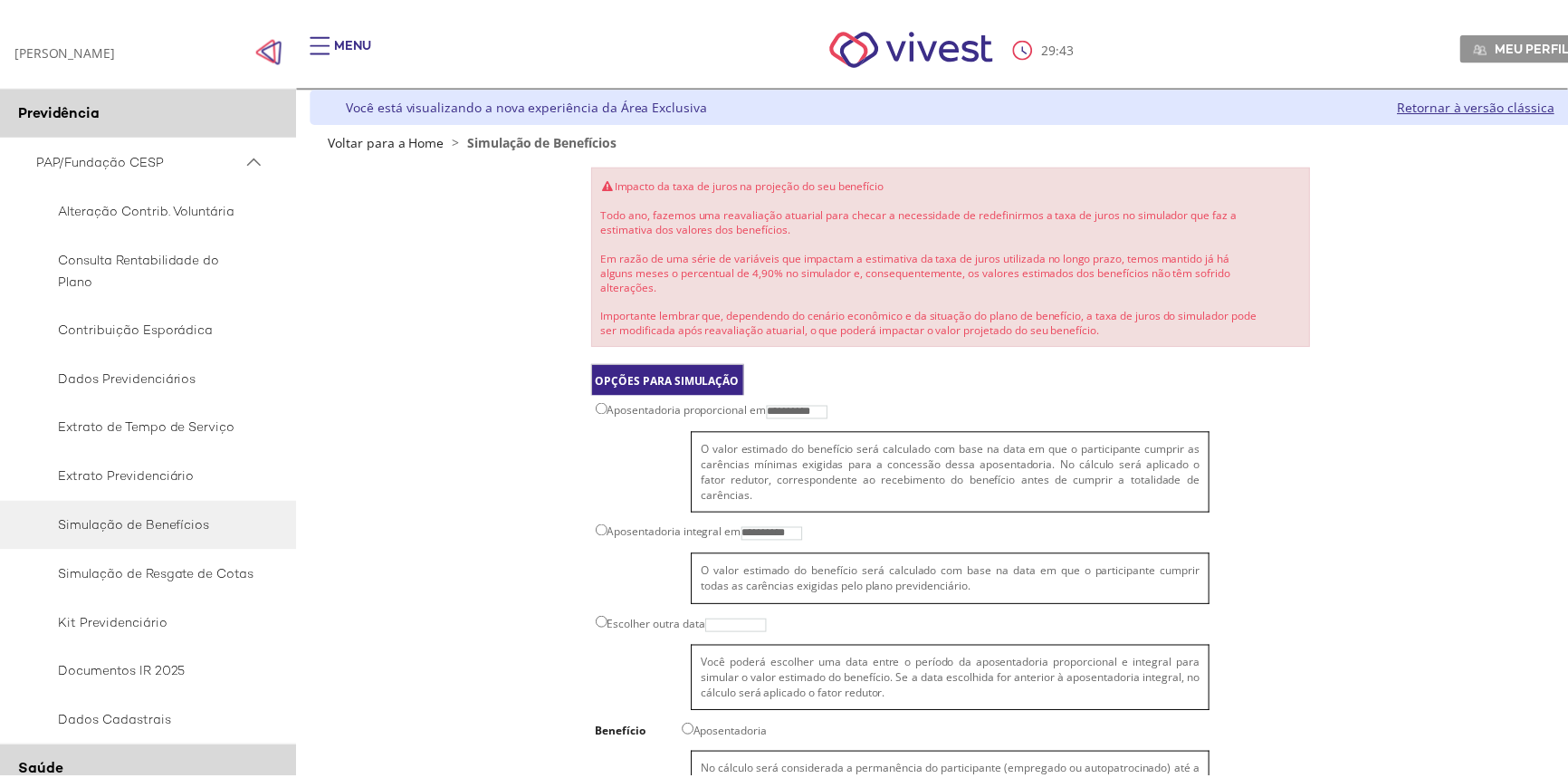 scroll, scrollTop: 160, scrollLeft: 0, axis: vertical 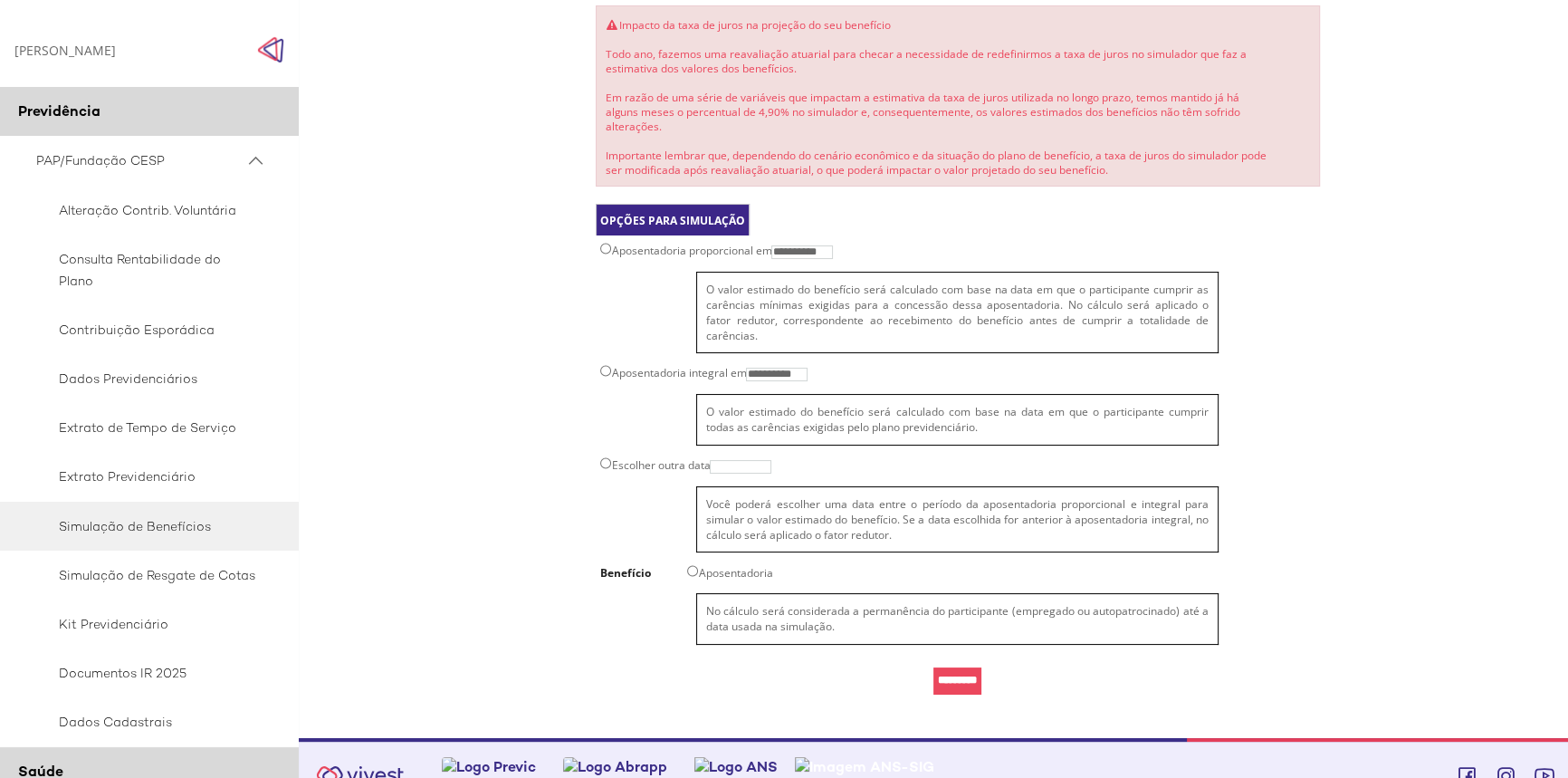 click on "*********" at bounding box center [957, 681] 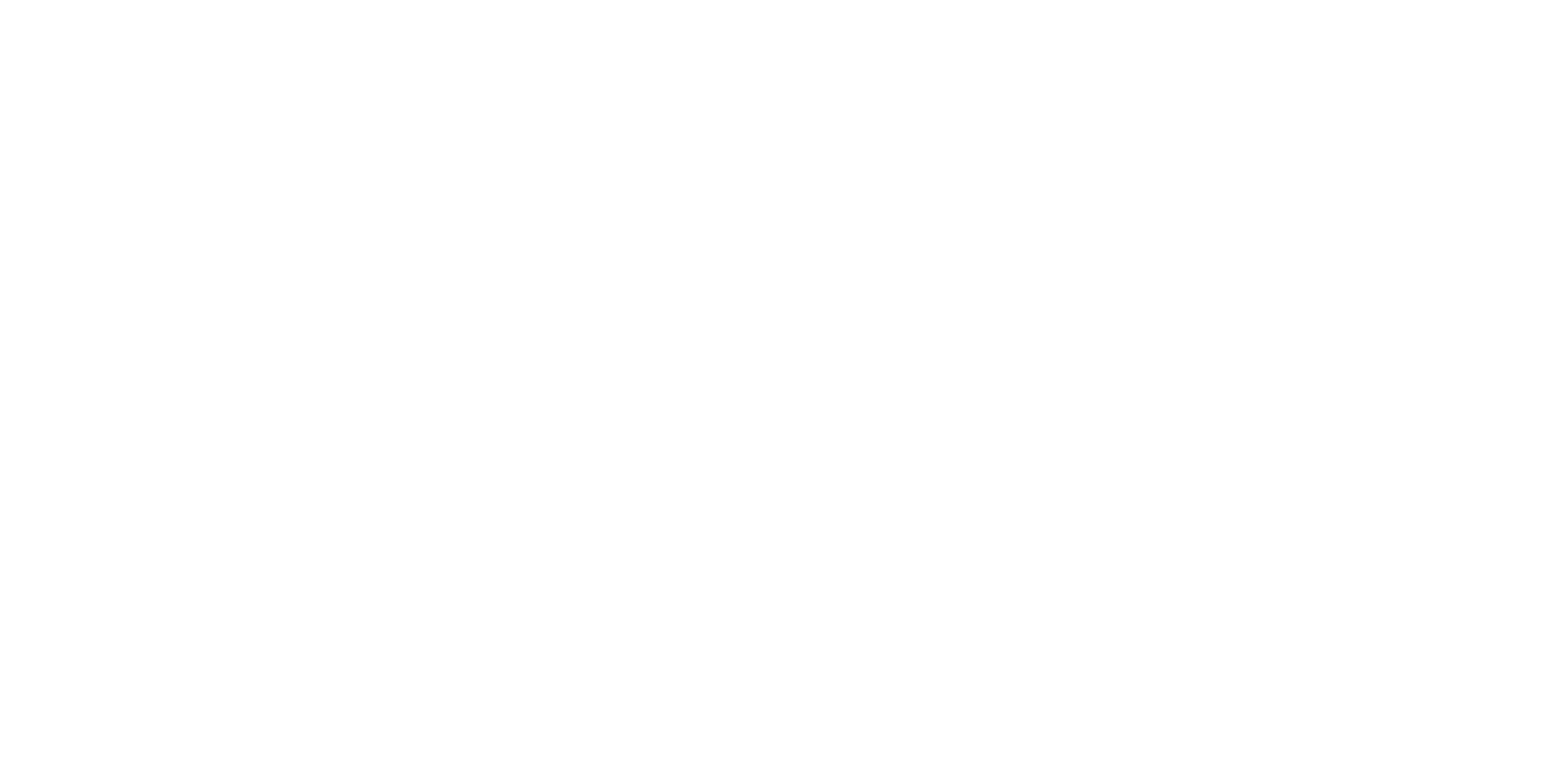 scroll, scrollTop: 0, scrollLeft: 0, axis: both 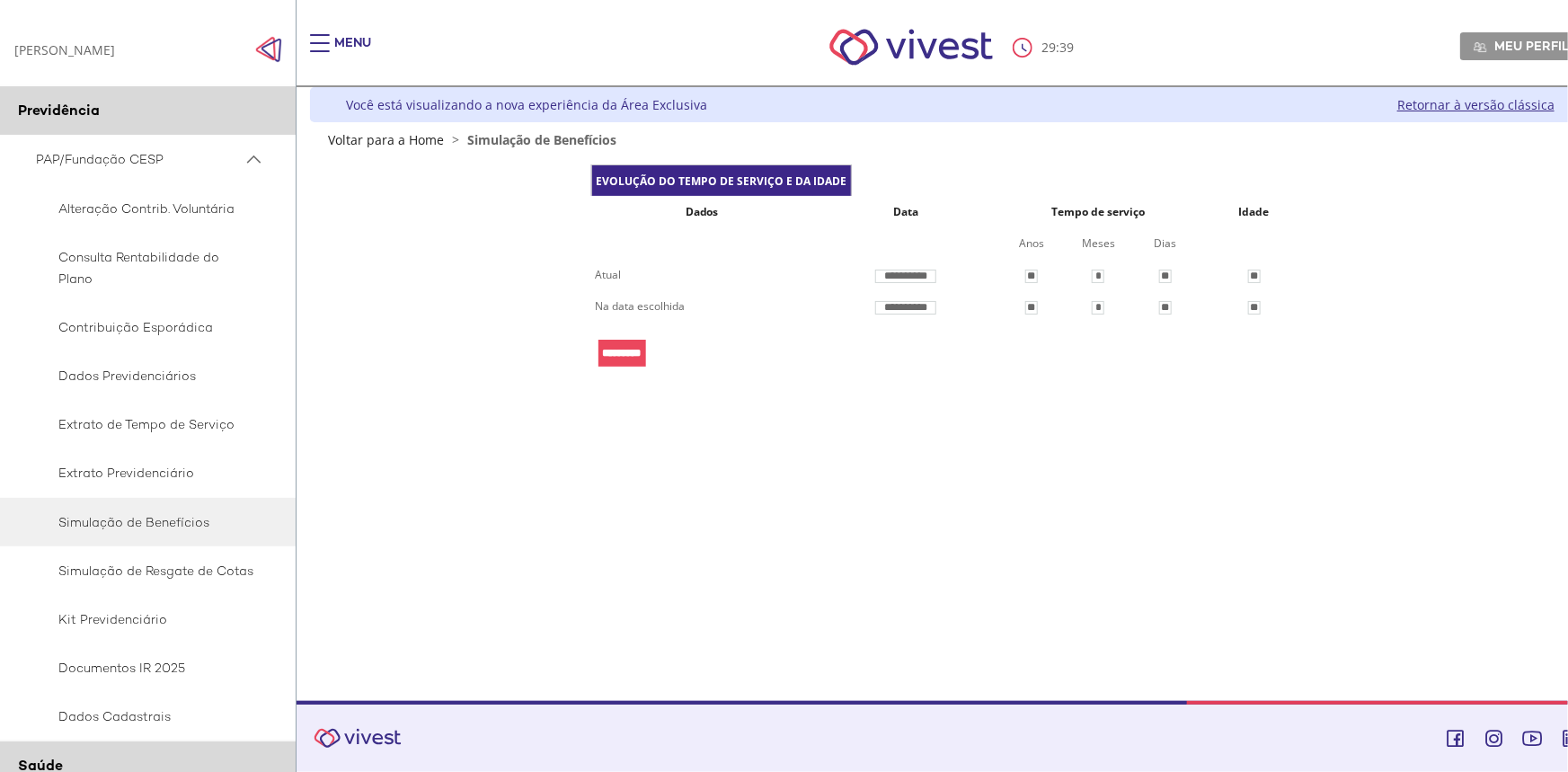 click on "*********" at bounding box center [622, 353] 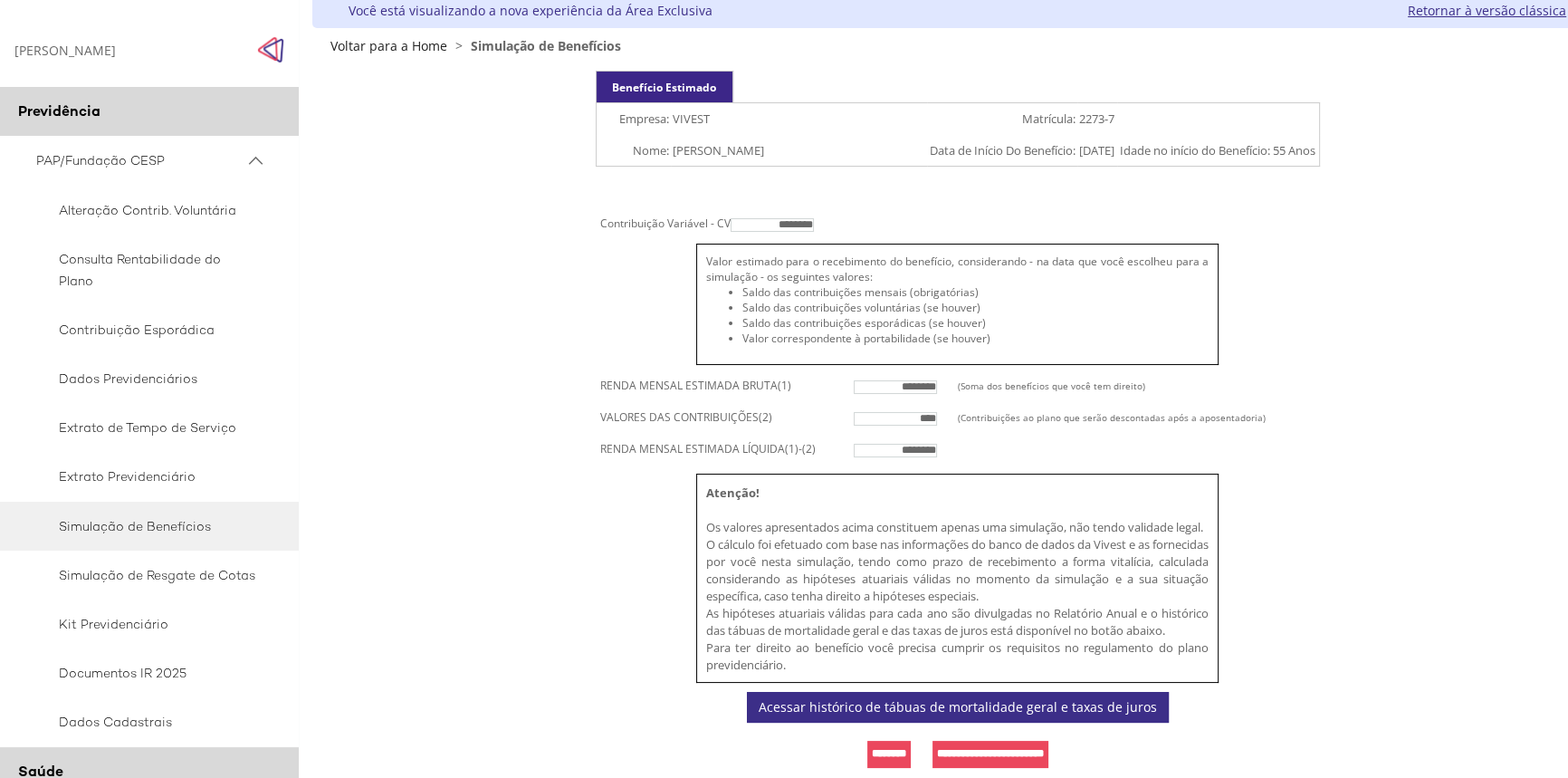 scroll, scrollTop: 131, scrollLeft: 0, axis: vertical 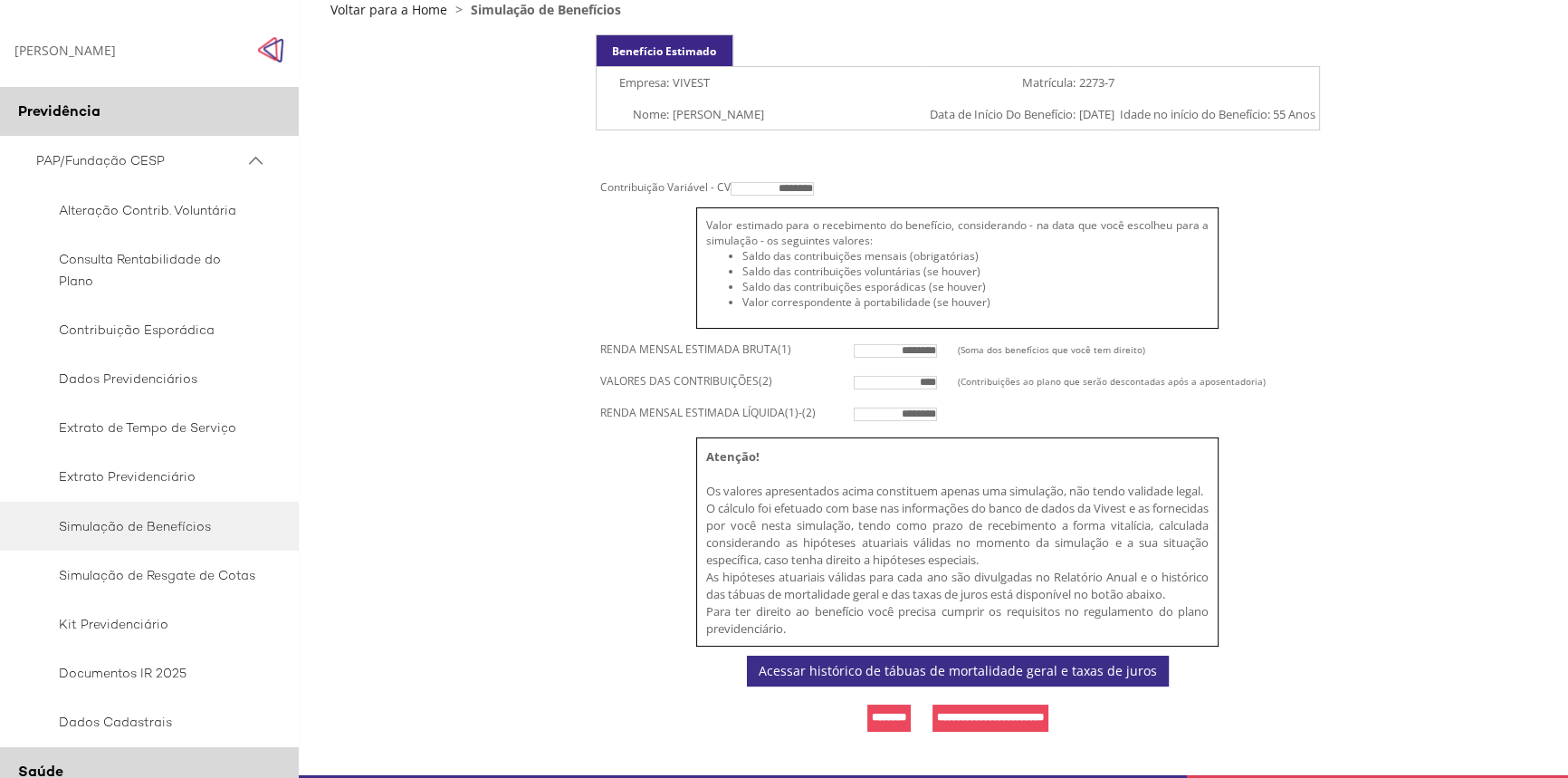 drag, startPoint x: 893, startPoint y: 412, endPoint x: 955, endPoint y: 416, distance: 62.128898 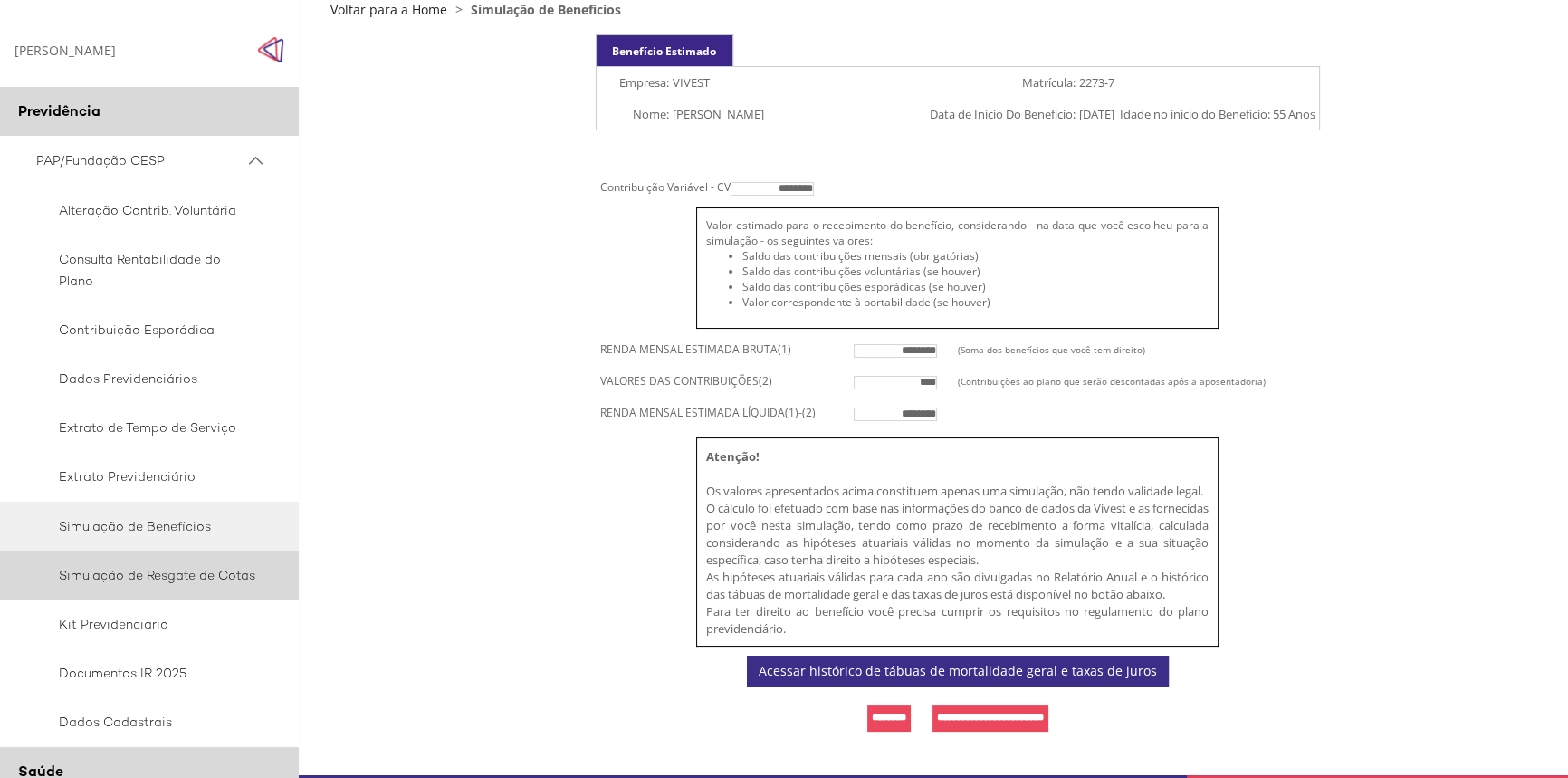 click on "Simulação de Resgate de Cotas" at bounding box center [146, 575] 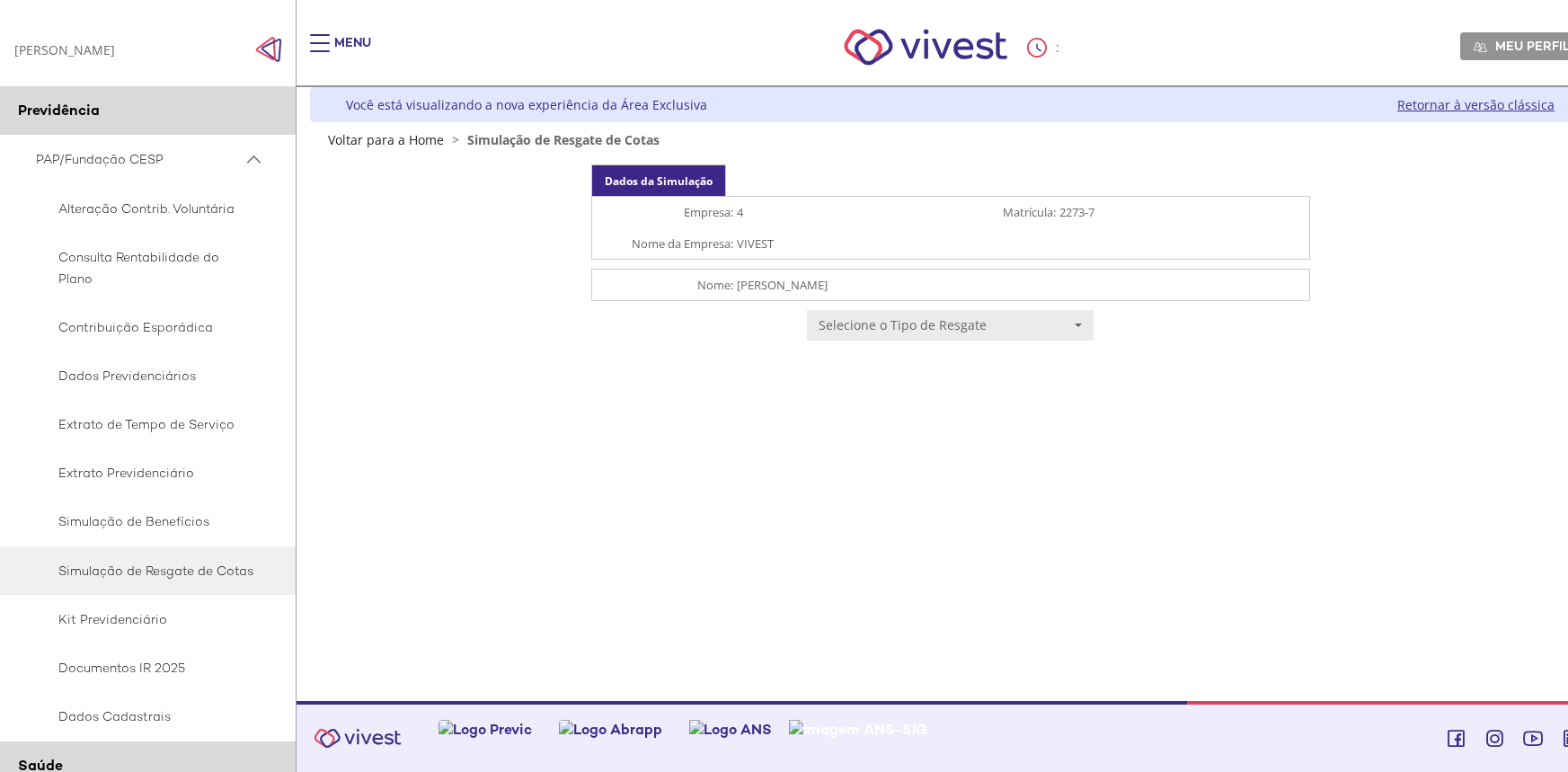scroll, scrollTop: 0, scrollLeft: 0, axis: both 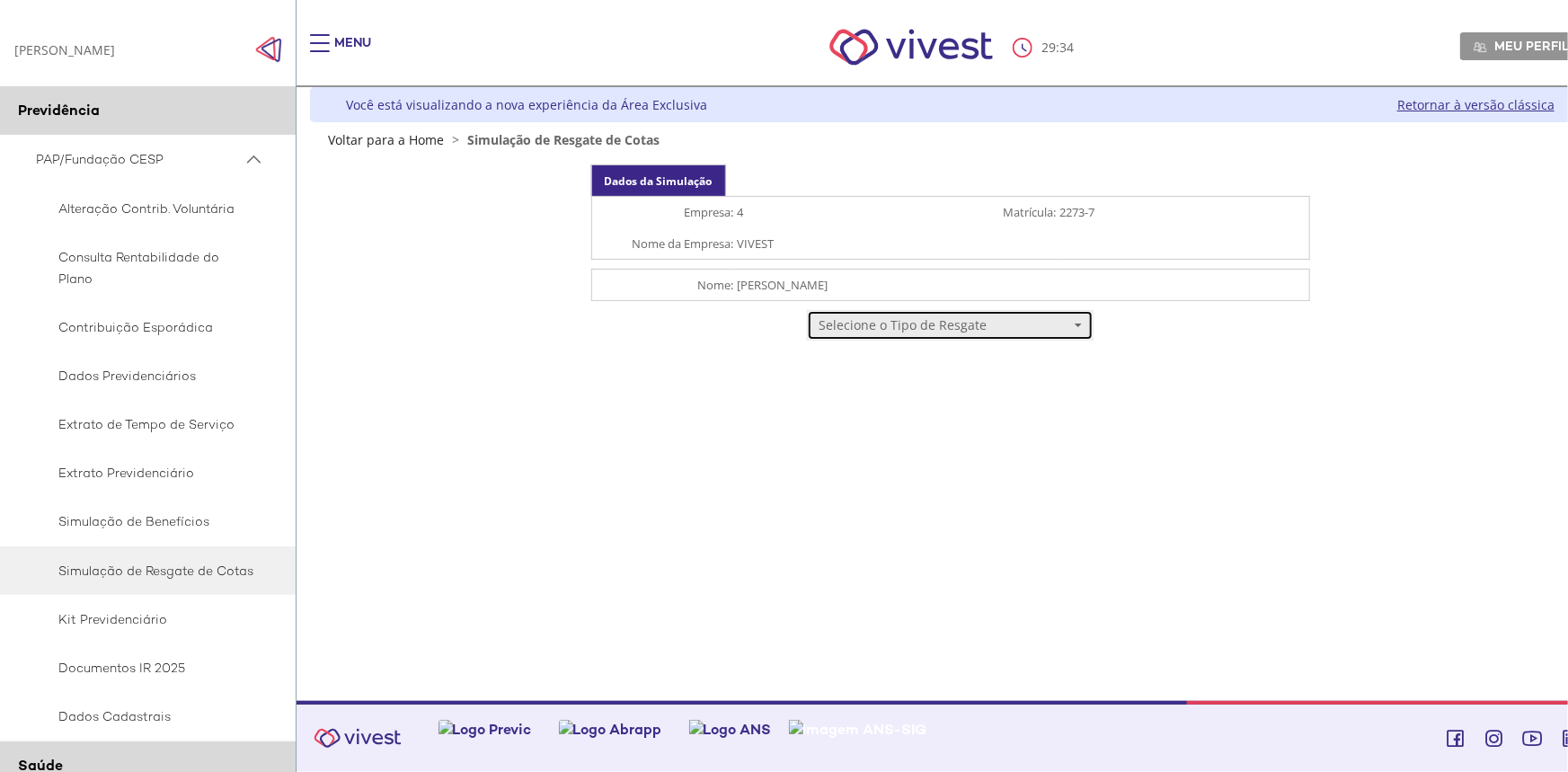 click on "Selecione o Tipo de Resgate" at bounding box center (950, 325) 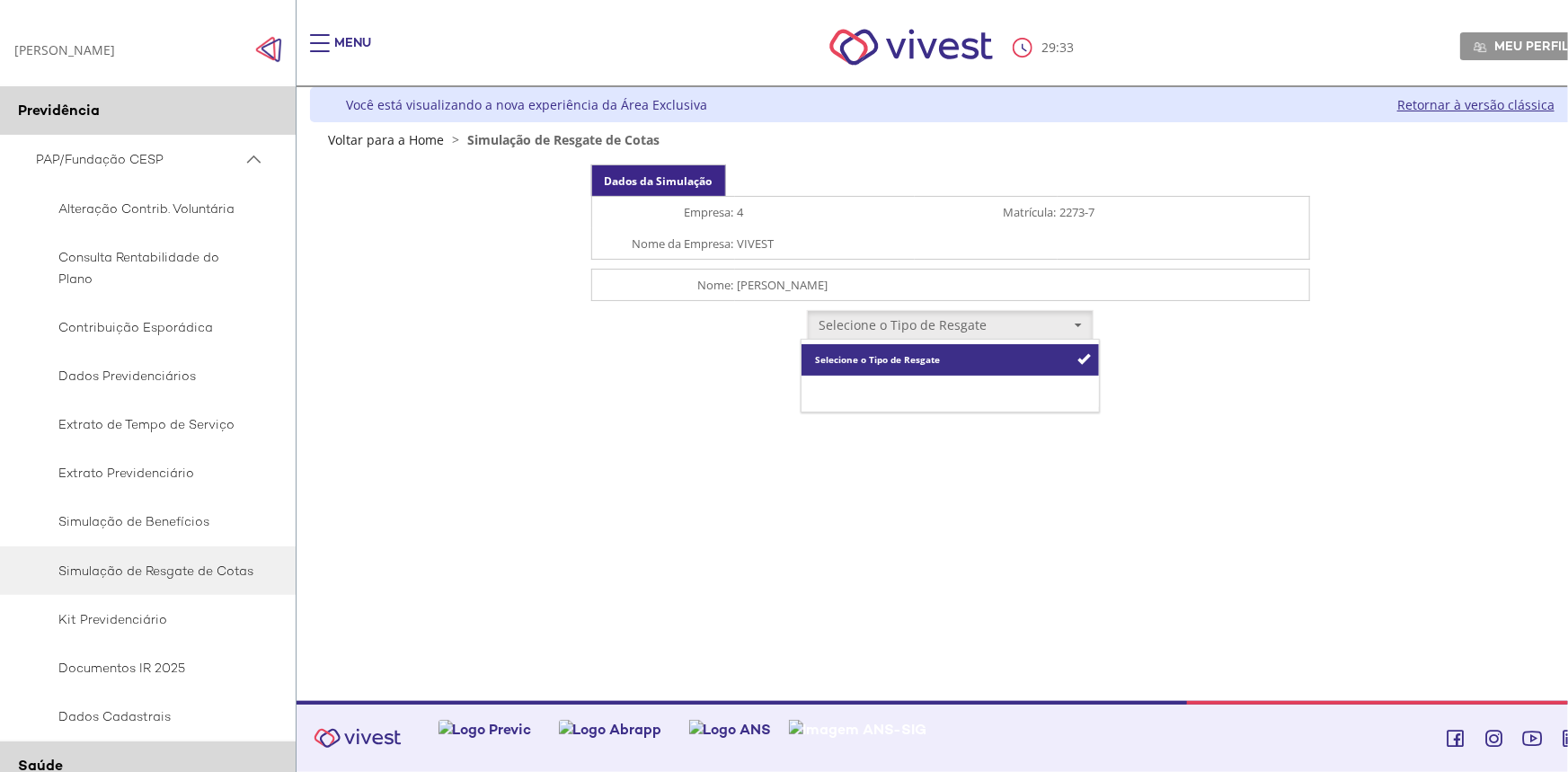 click on "Resgate Total" at bounding box center (950, 391) 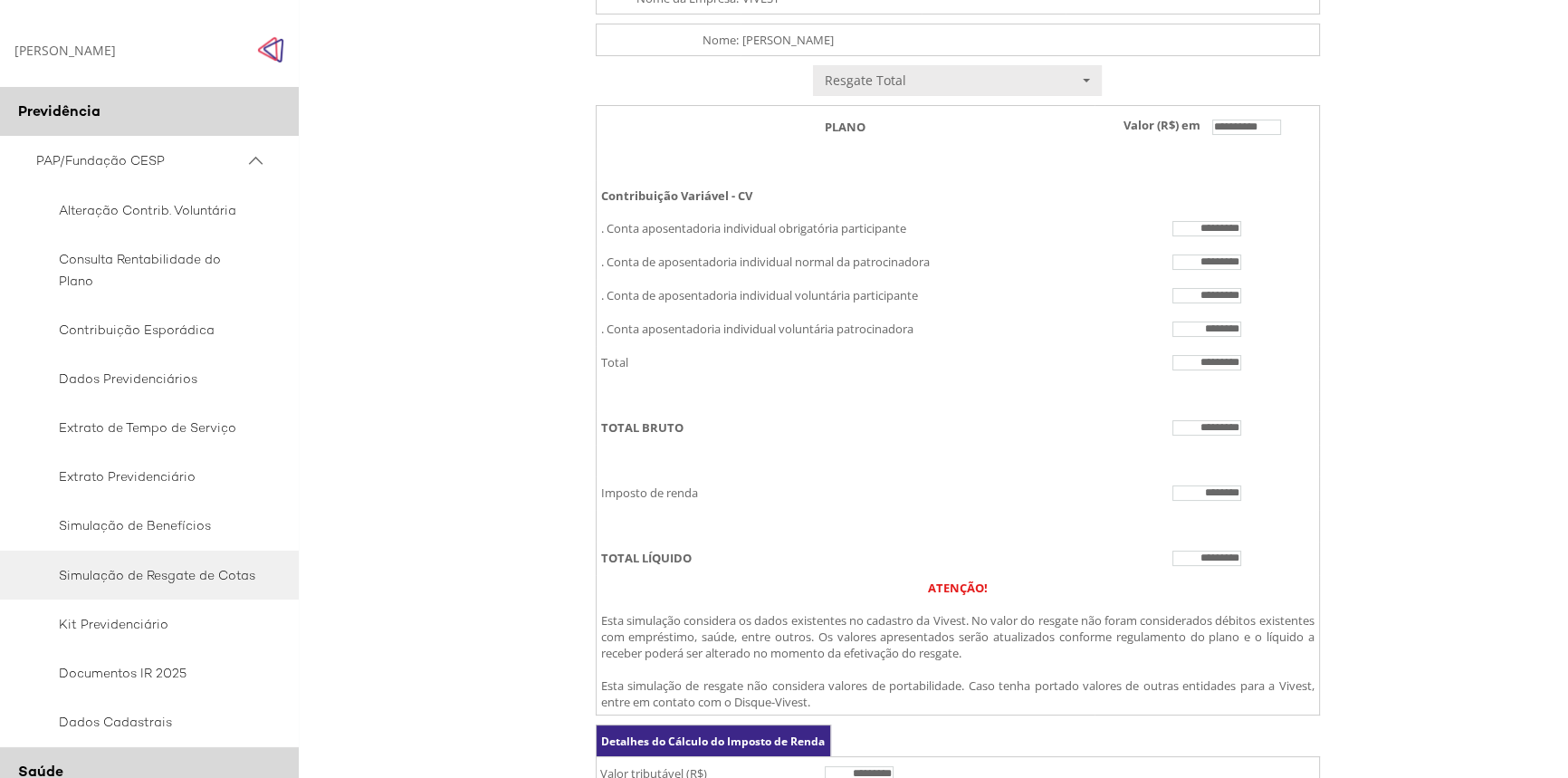 scroll, scrollTop: 330, scrollLeft: 0, axis: vertical 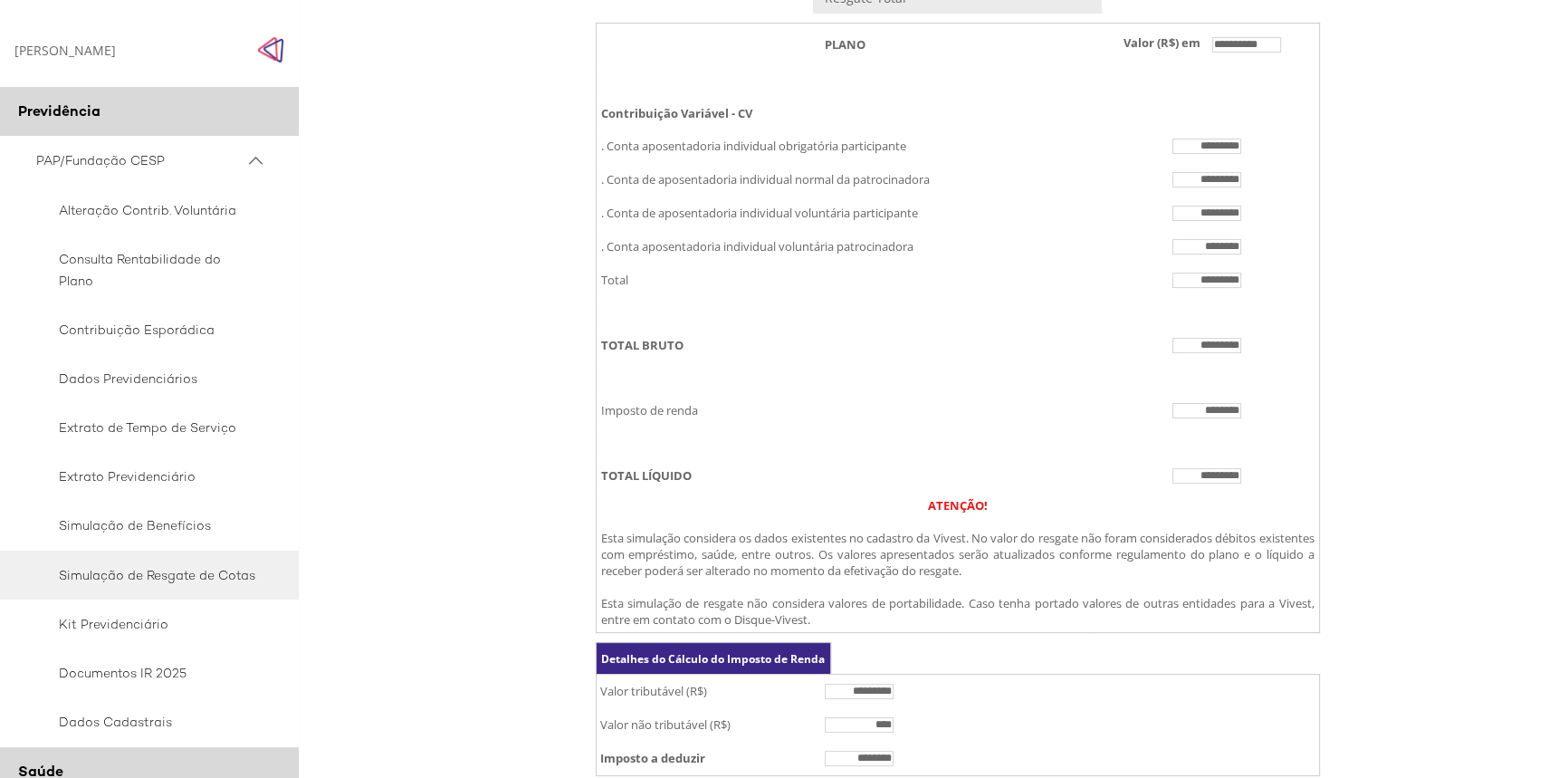drag, startPoint x: 1247, startPoint y: 498, endPoint x: 1171, endPoint y: 500, distance: 76.02631 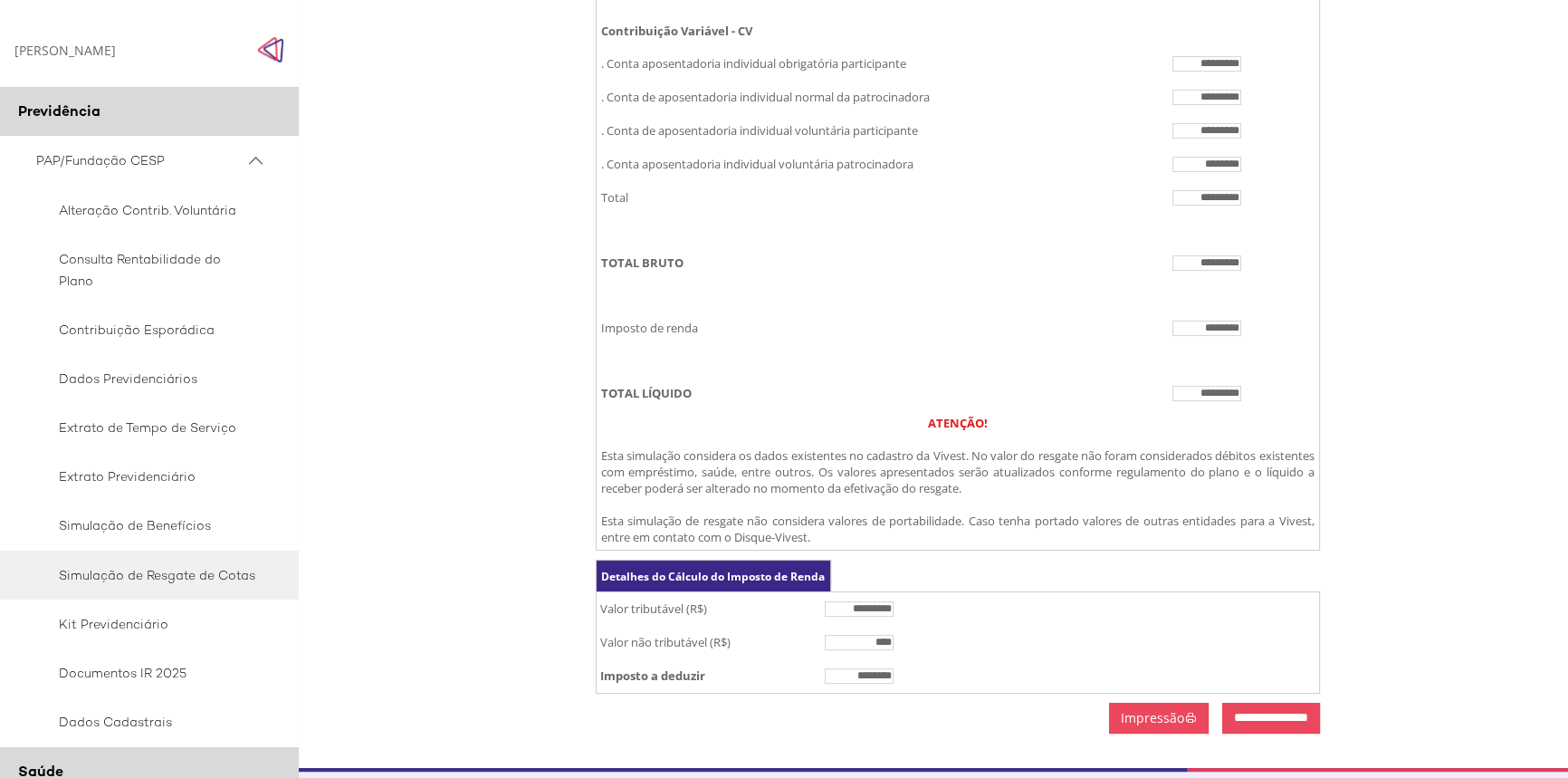click on "**********" at bounding box center (958, 244) 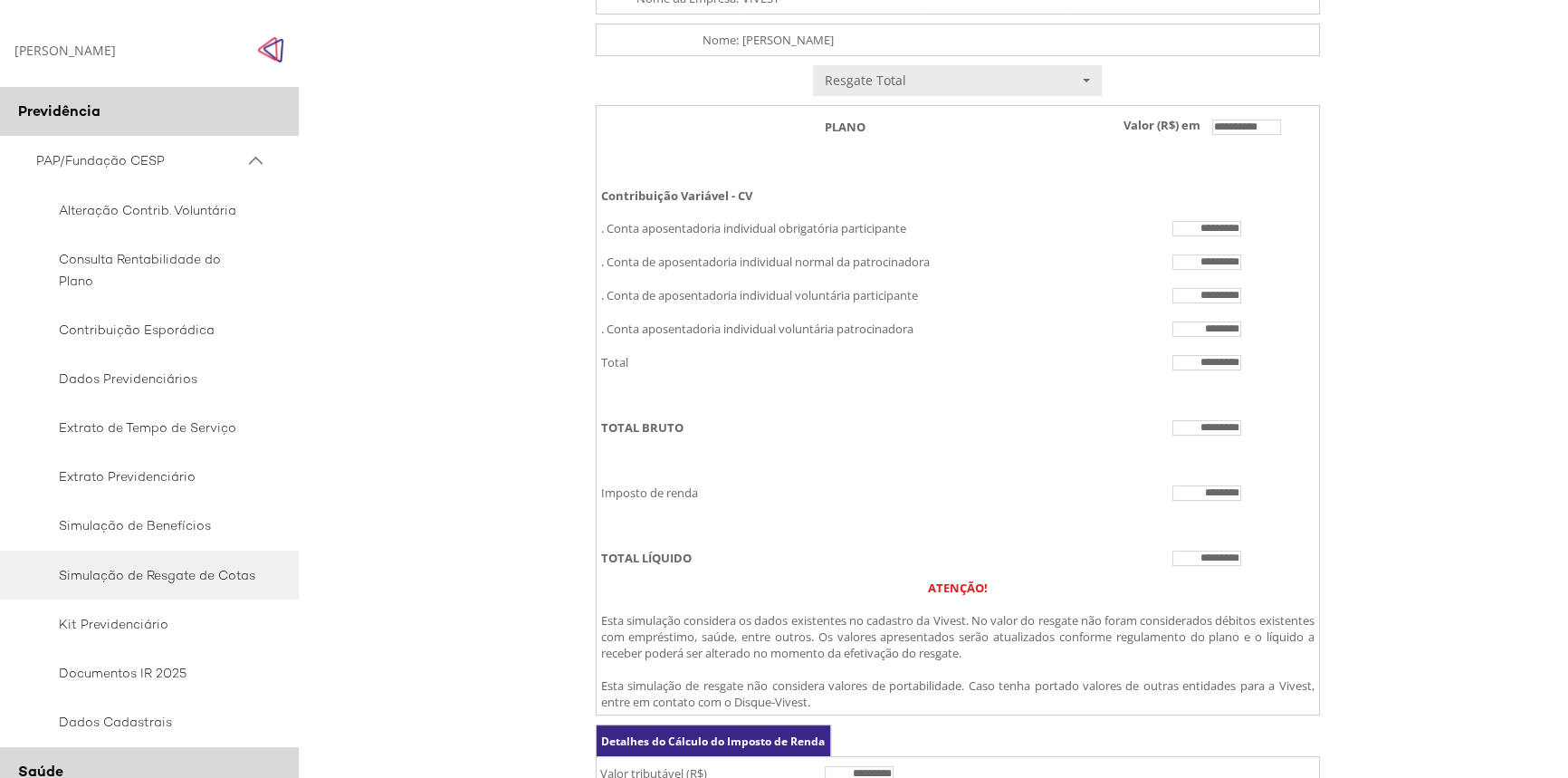 scroll, scrollTop: 412, scrollLeft: 0, axis: vertical 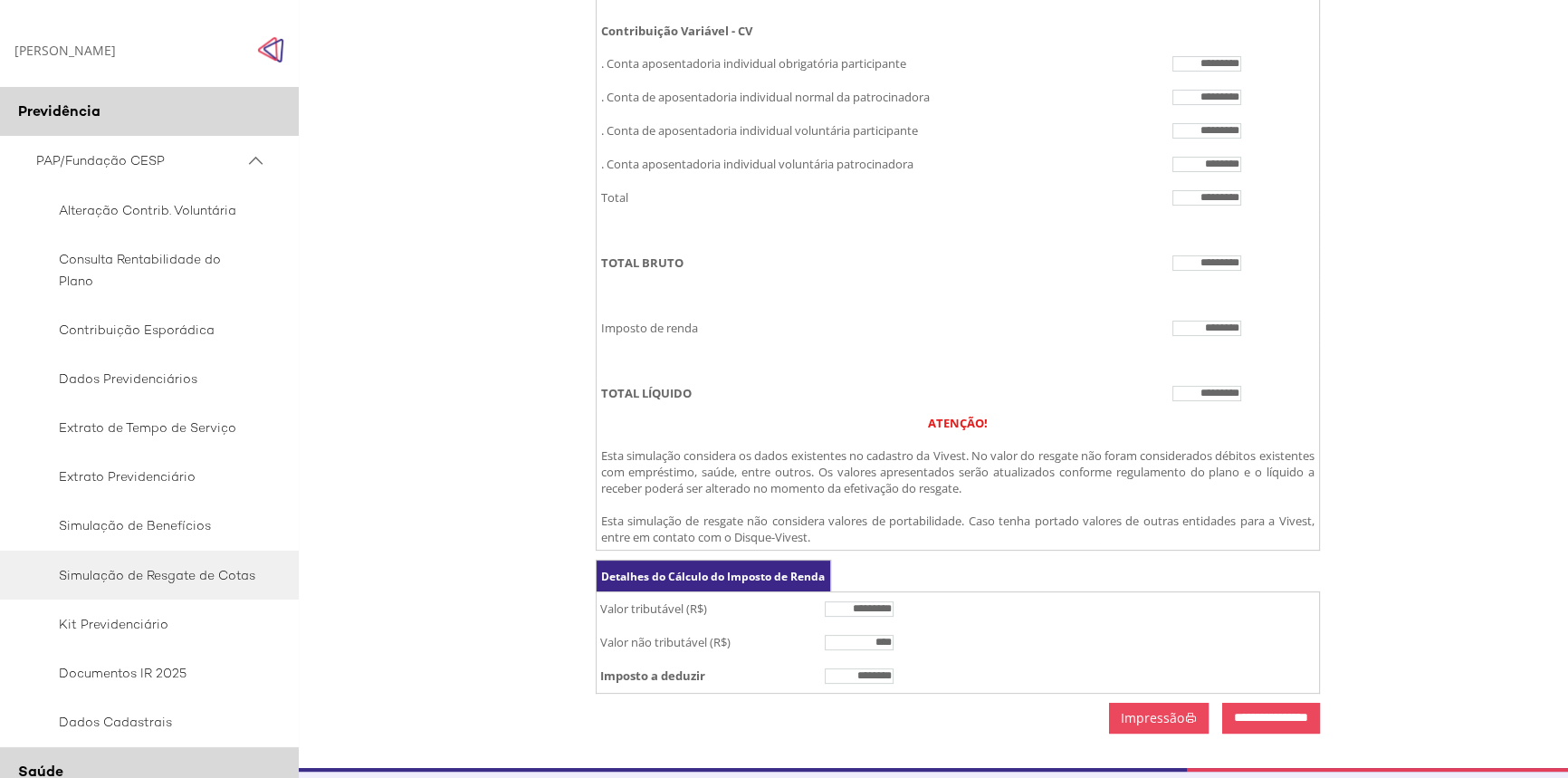 drag, startPoint x: 1195, startPoint y: 351, endPoint x: 1303, endPoint y: 361, distance: 108.461975 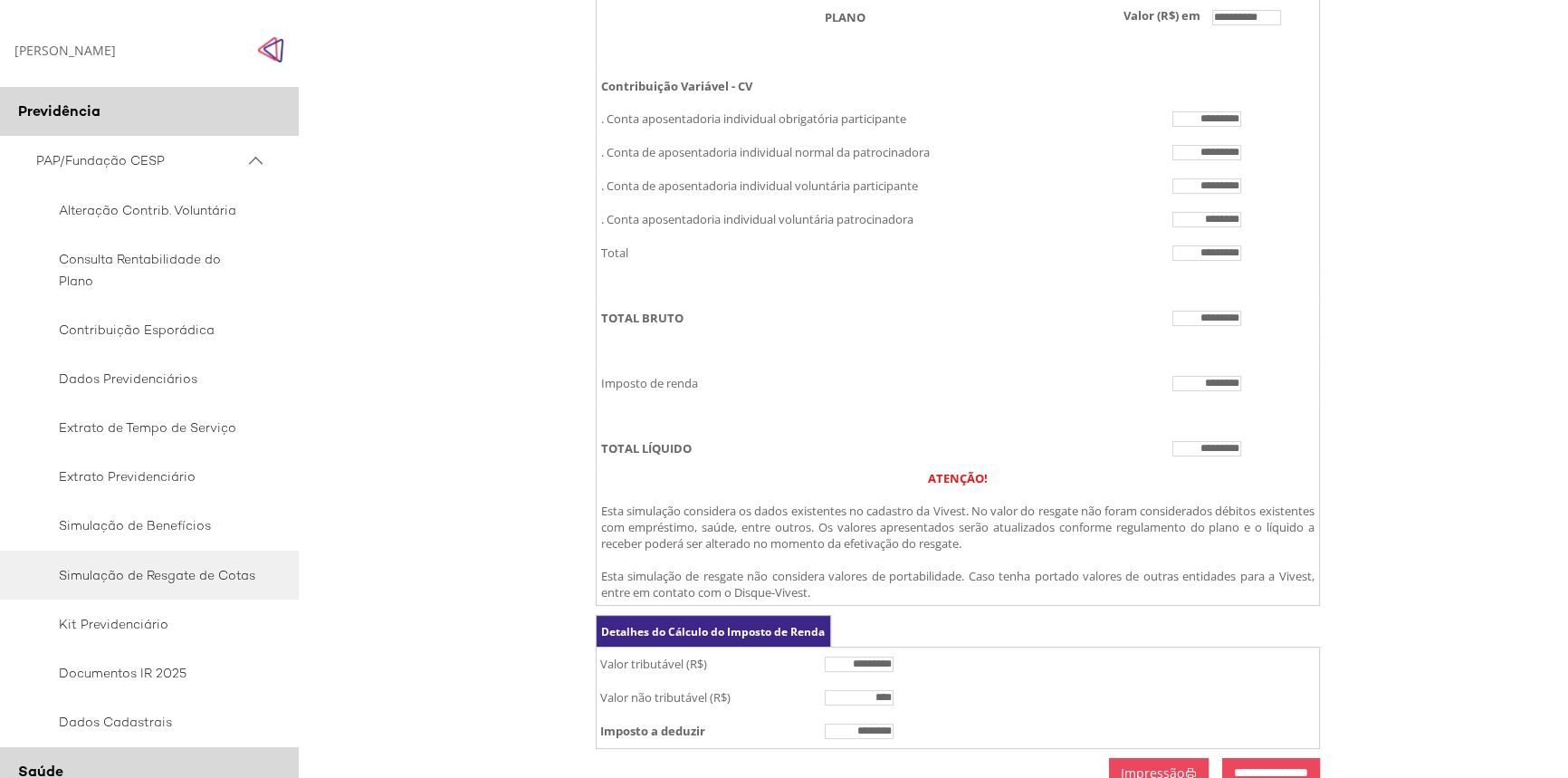 scroll, scrollTop: 247, scrollLeft: 0, axis: vertical 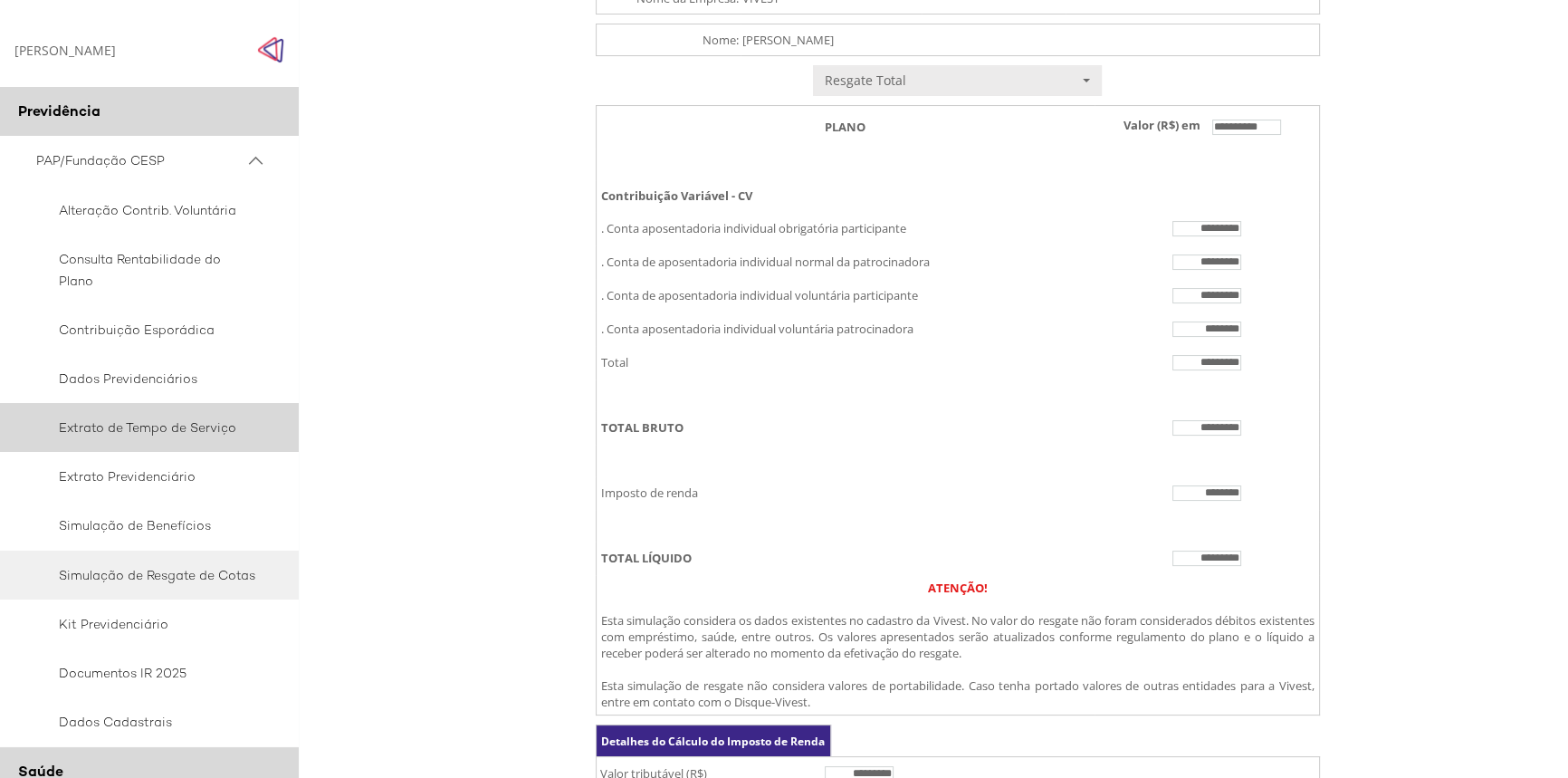 click on "Extrato de Tempo de Serviço" at bounding box center (146, 427) 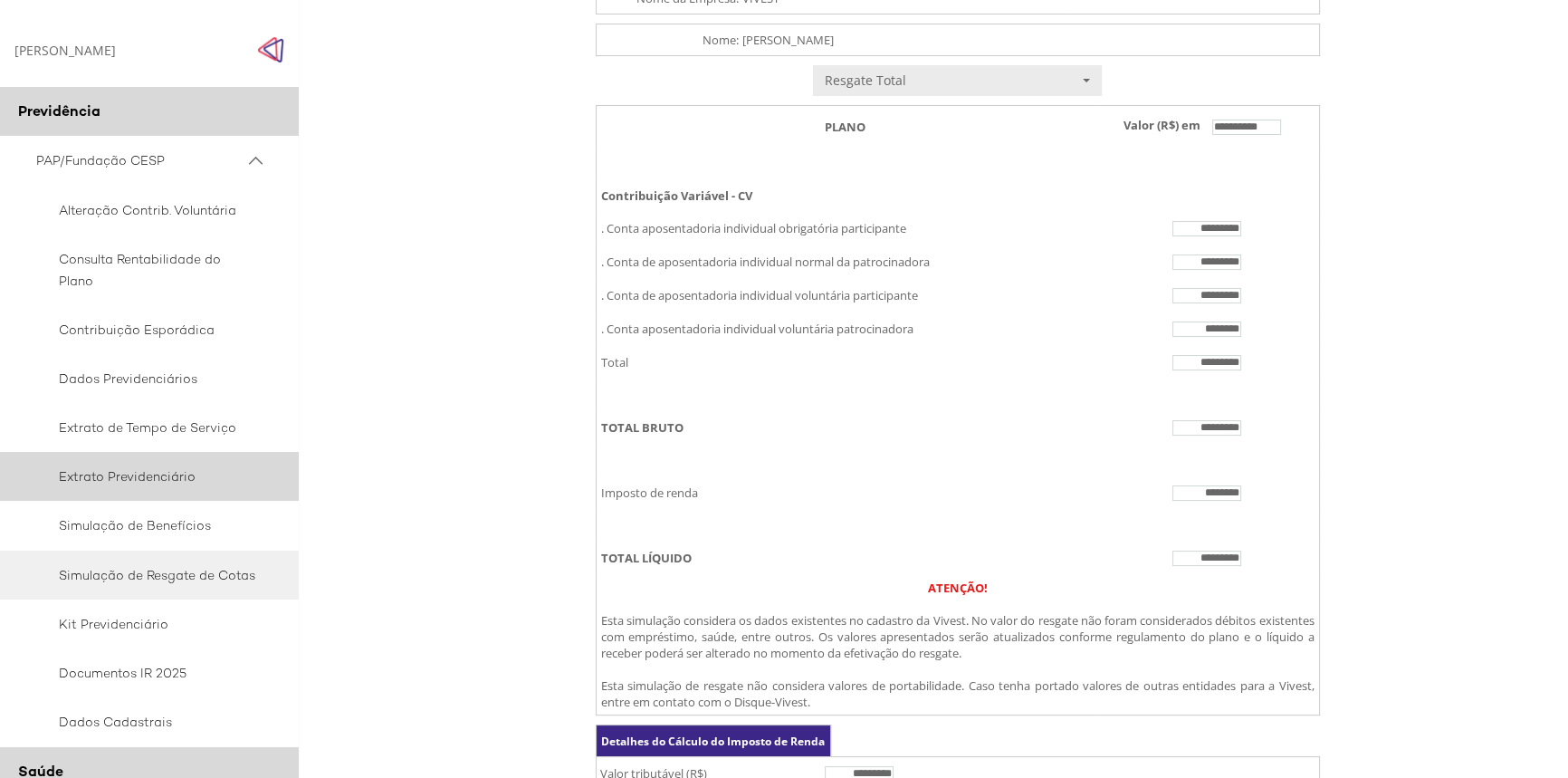 click on "Extrato Previdenciário" at bounding box center (146, 476) 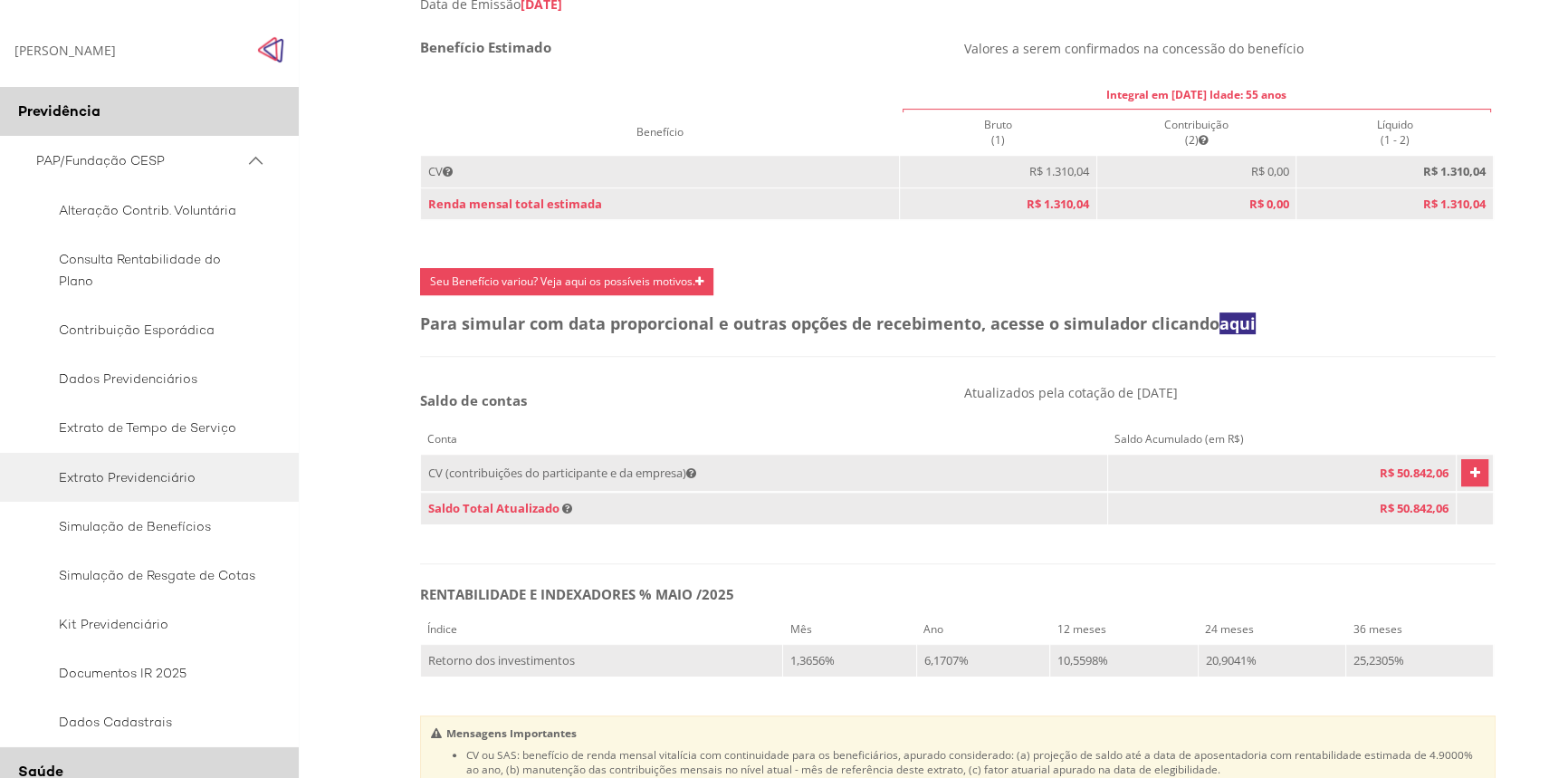 scroll, scrollTop: 658, scrollLeft: 0, axis: vertical 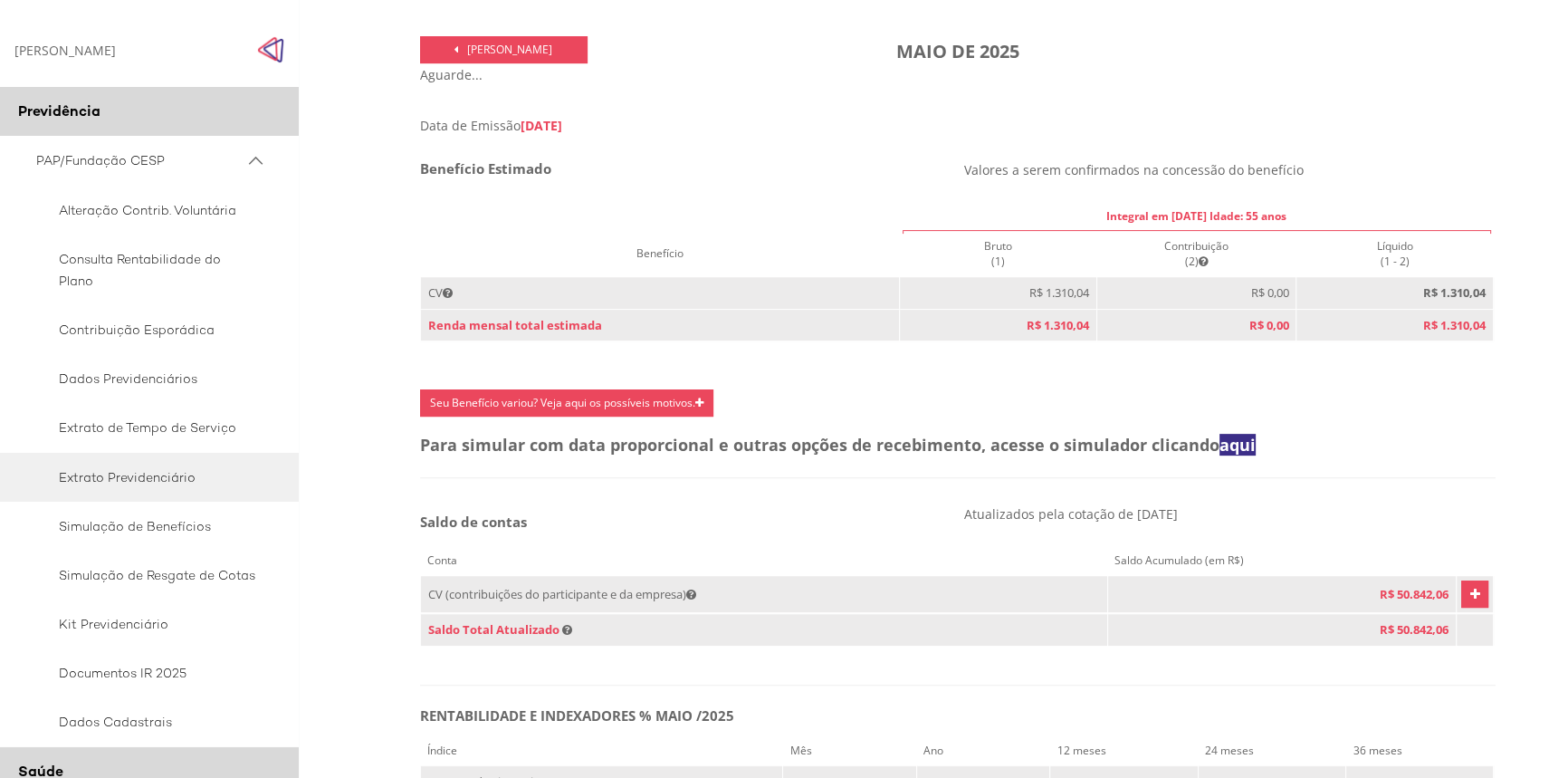 click at bounding box center (1475, 594) 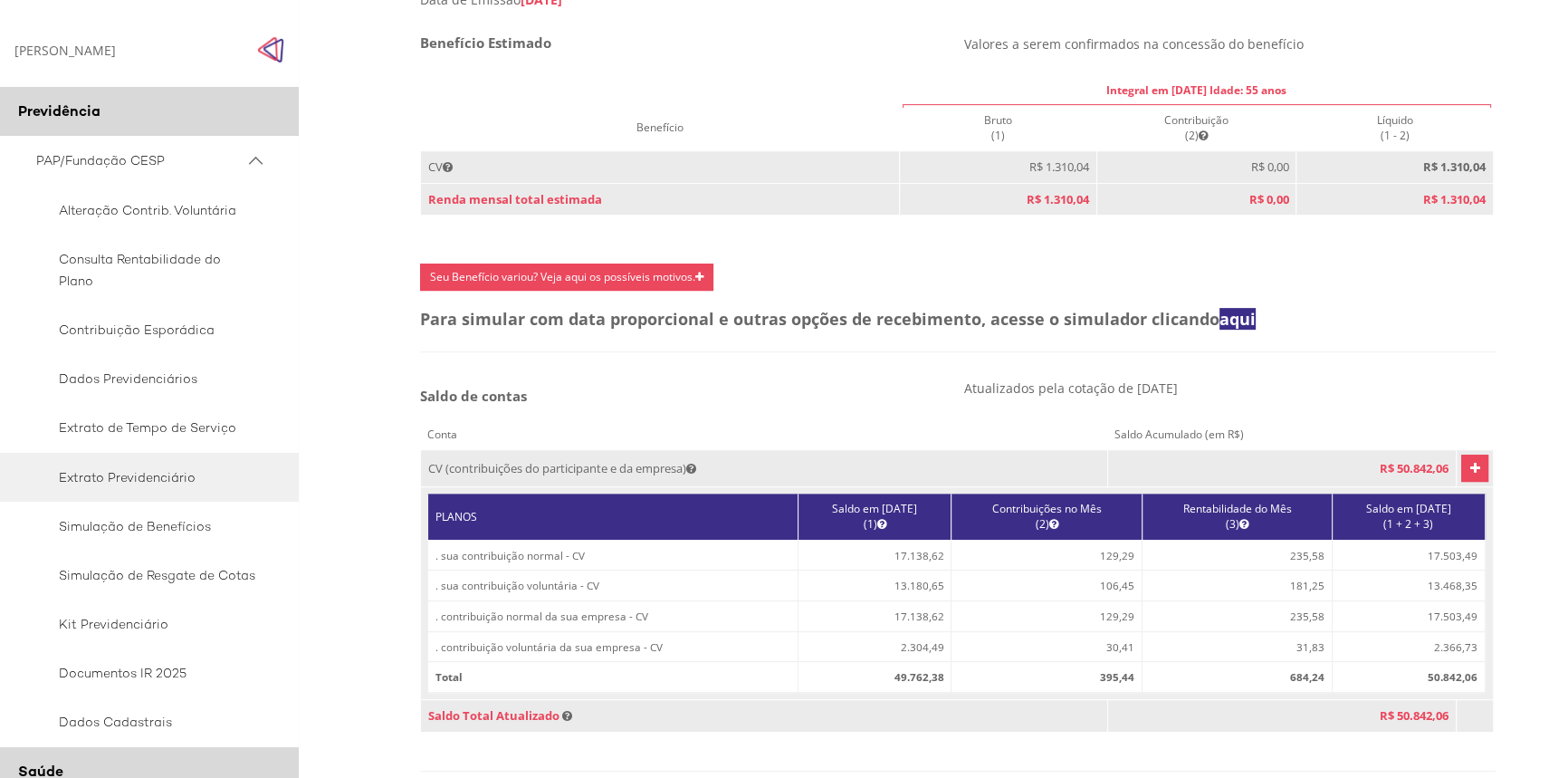 scroll, scrollTop: 823, scrollLeft: 0, axis: vertical 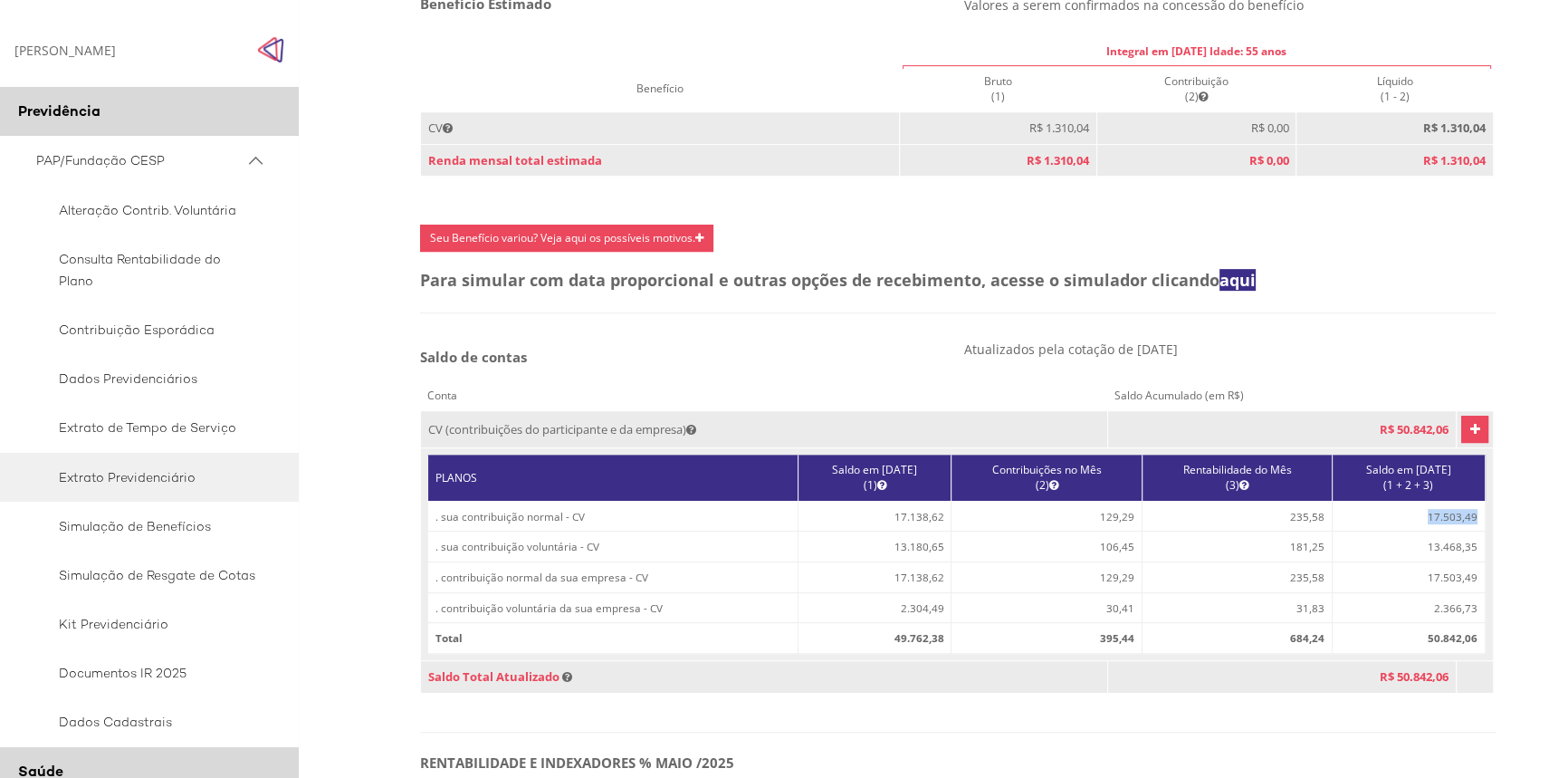 drag, startPoint x: 1414, startPoint y: 546, endPoint x: 1463, endPoint y: 544, distance: 49.040799 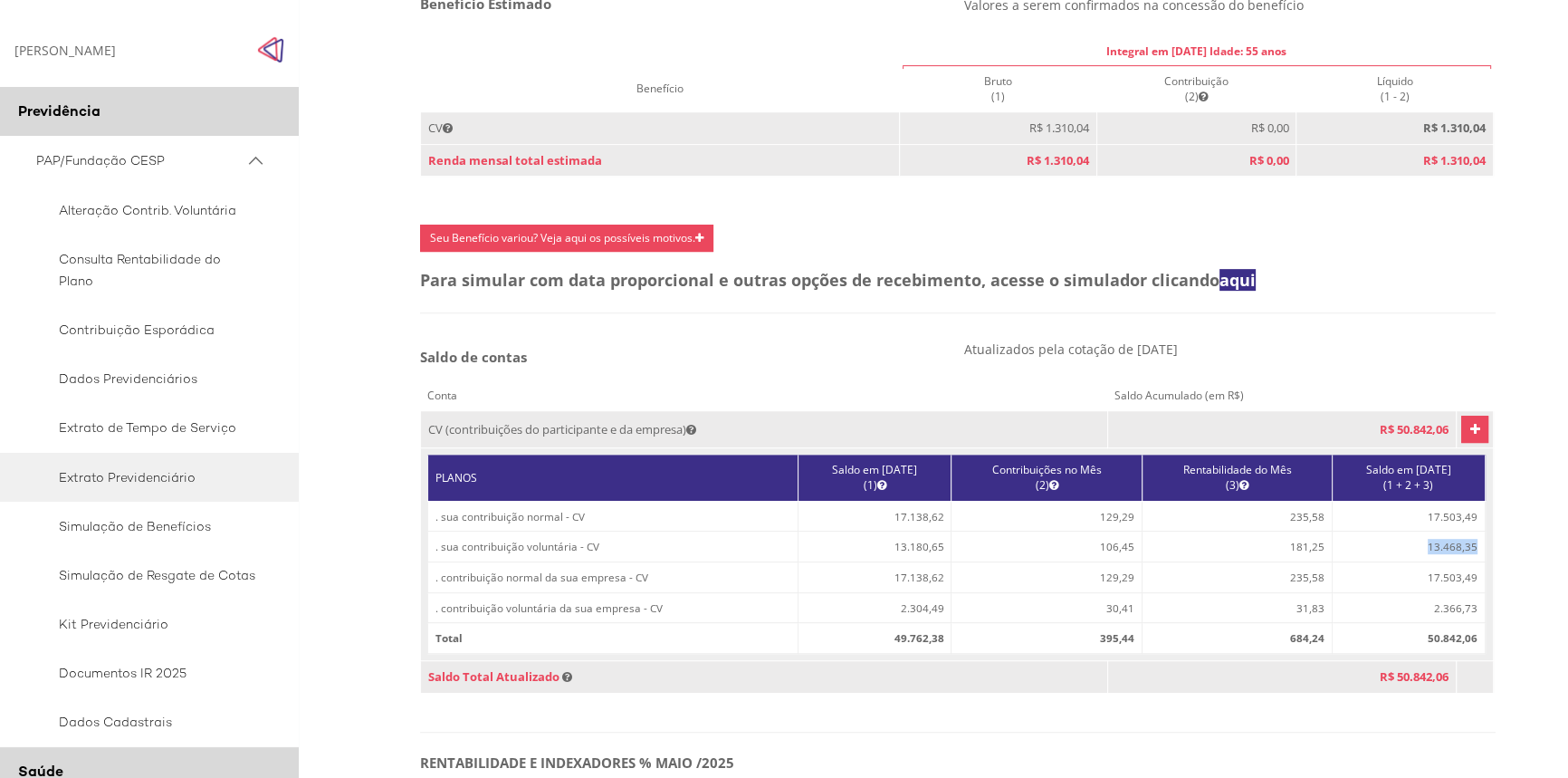 drag, startPoint x: 1466, startPoint y: 572, endPoint x: 1404, endPoint y: 572, distance: 62 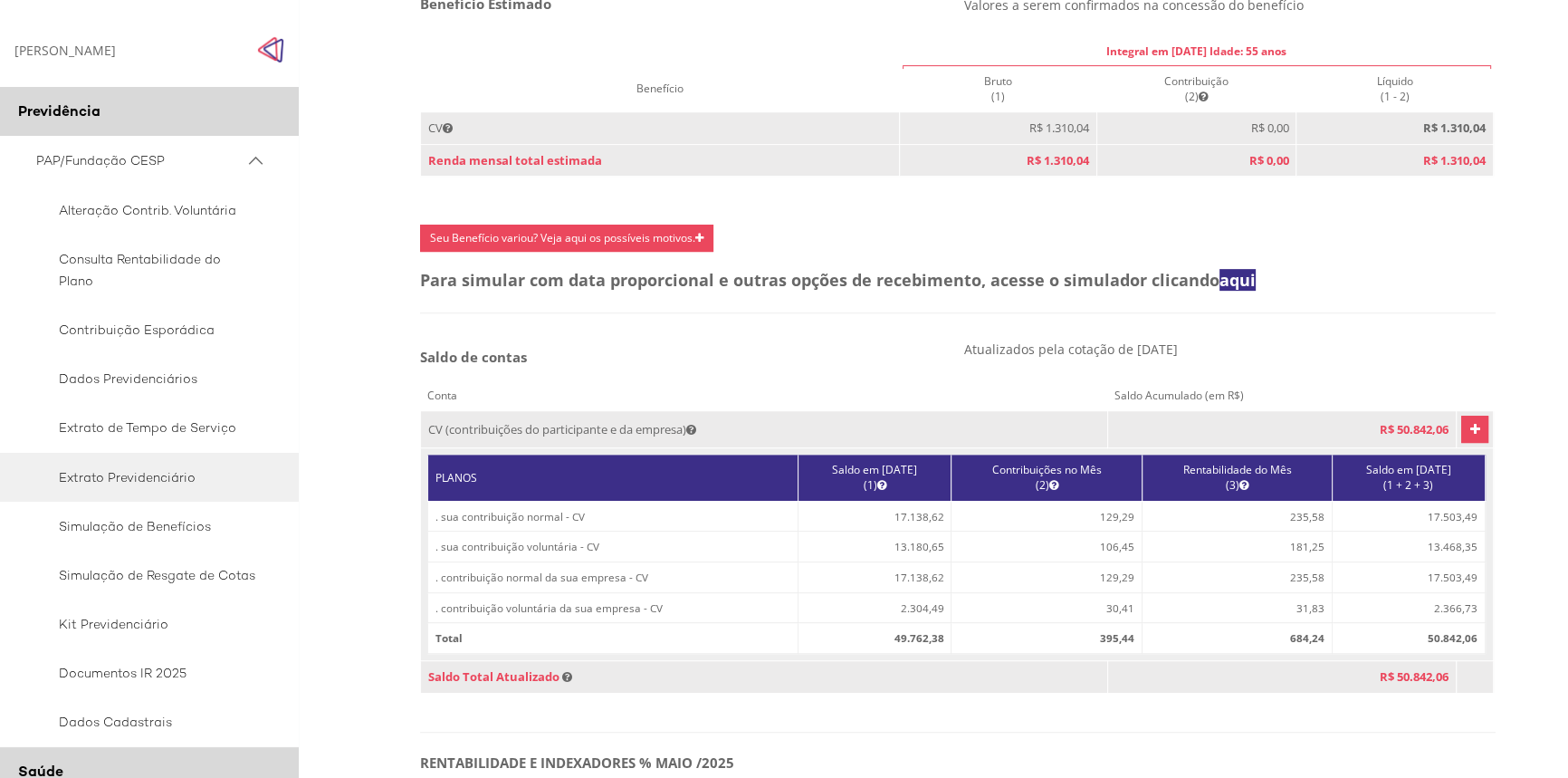 click on ". contribuição normal da sua empresa - CV" at bounding box center (612, 577) 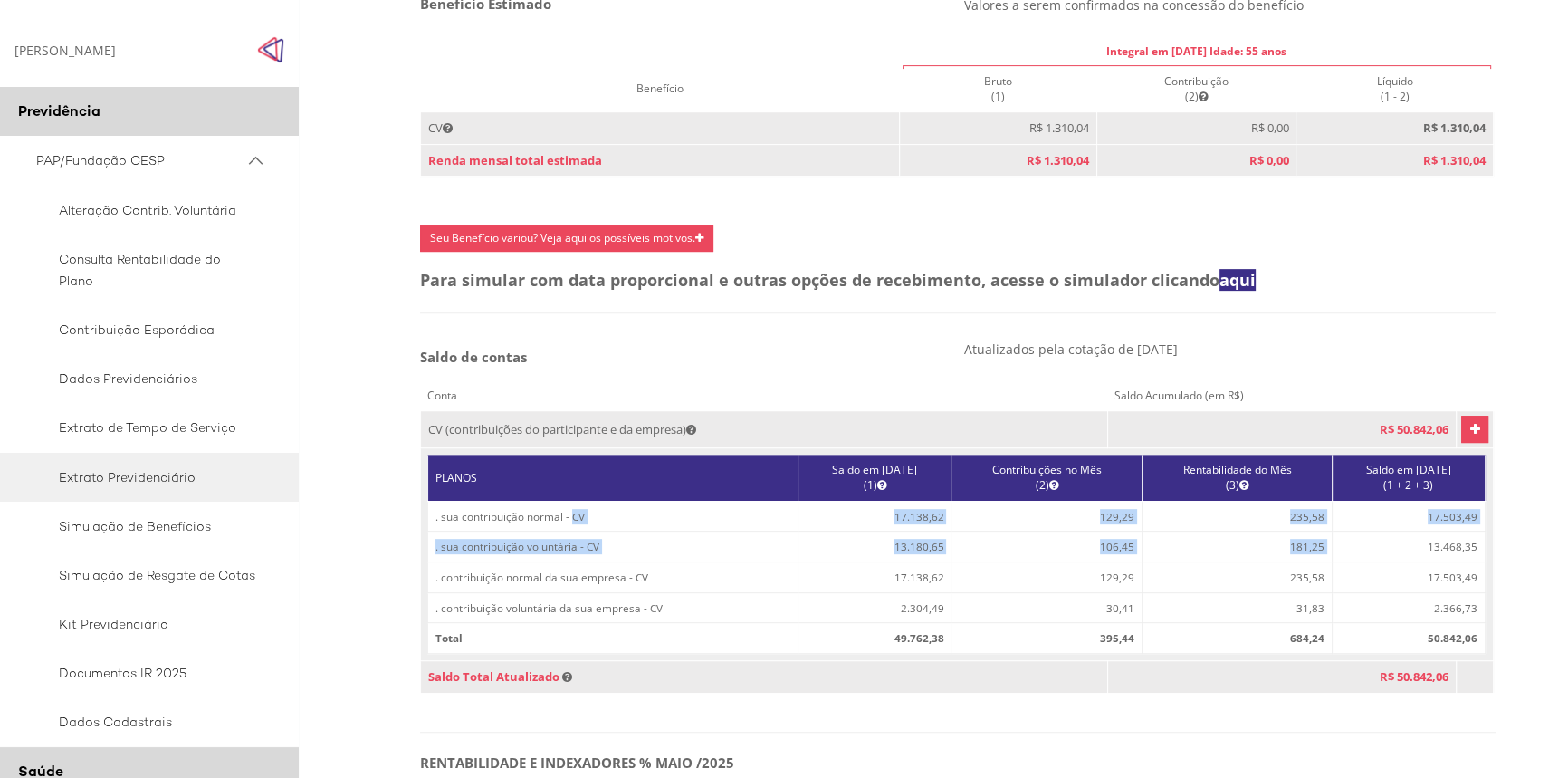drag, startPoint x: 587, startPoint y: 541, endPoint x: 1382, endPoint y: 562, distance: 795.2773 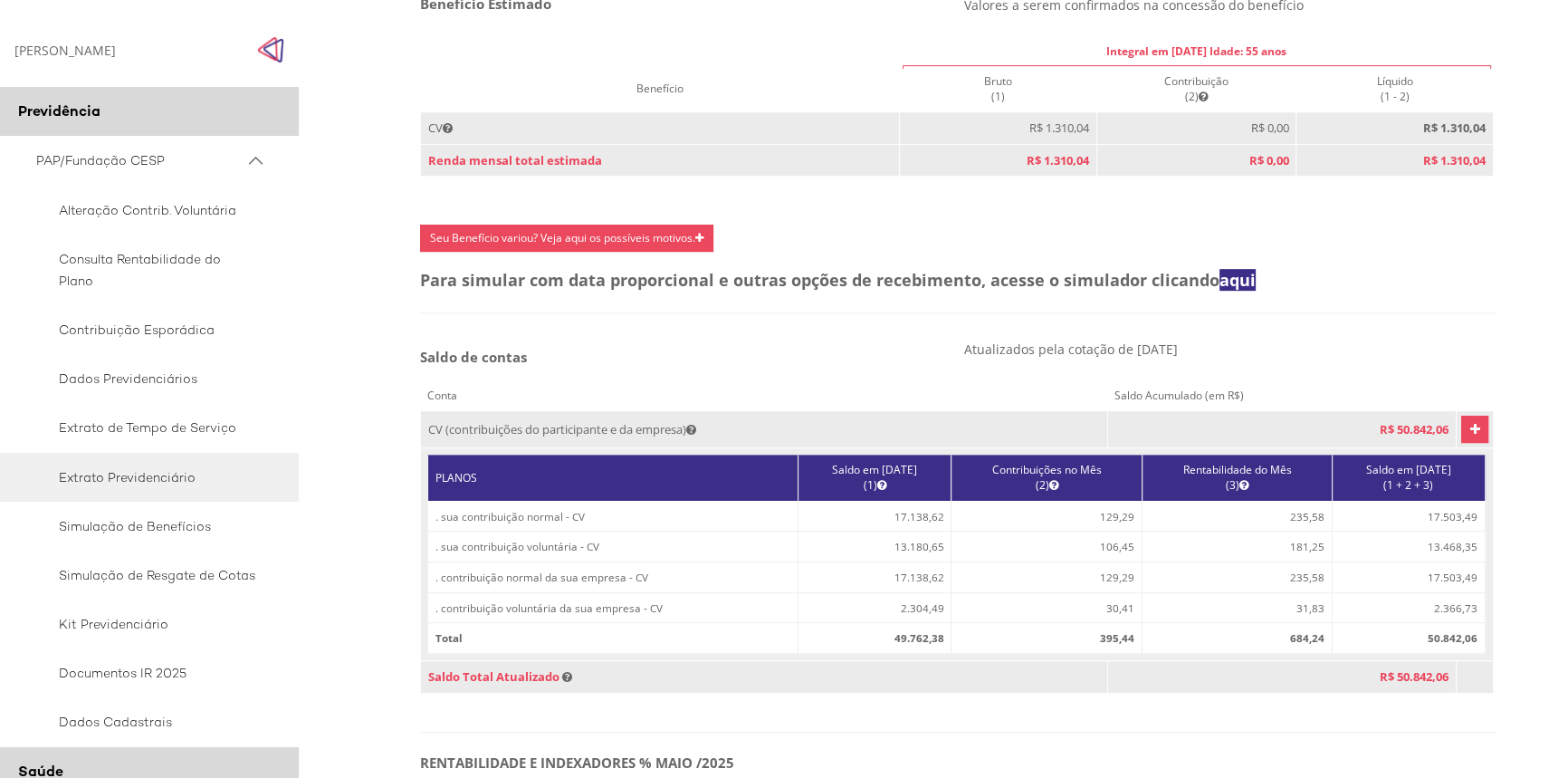 click on "13.468,35" at bounding box center [1409, 547] 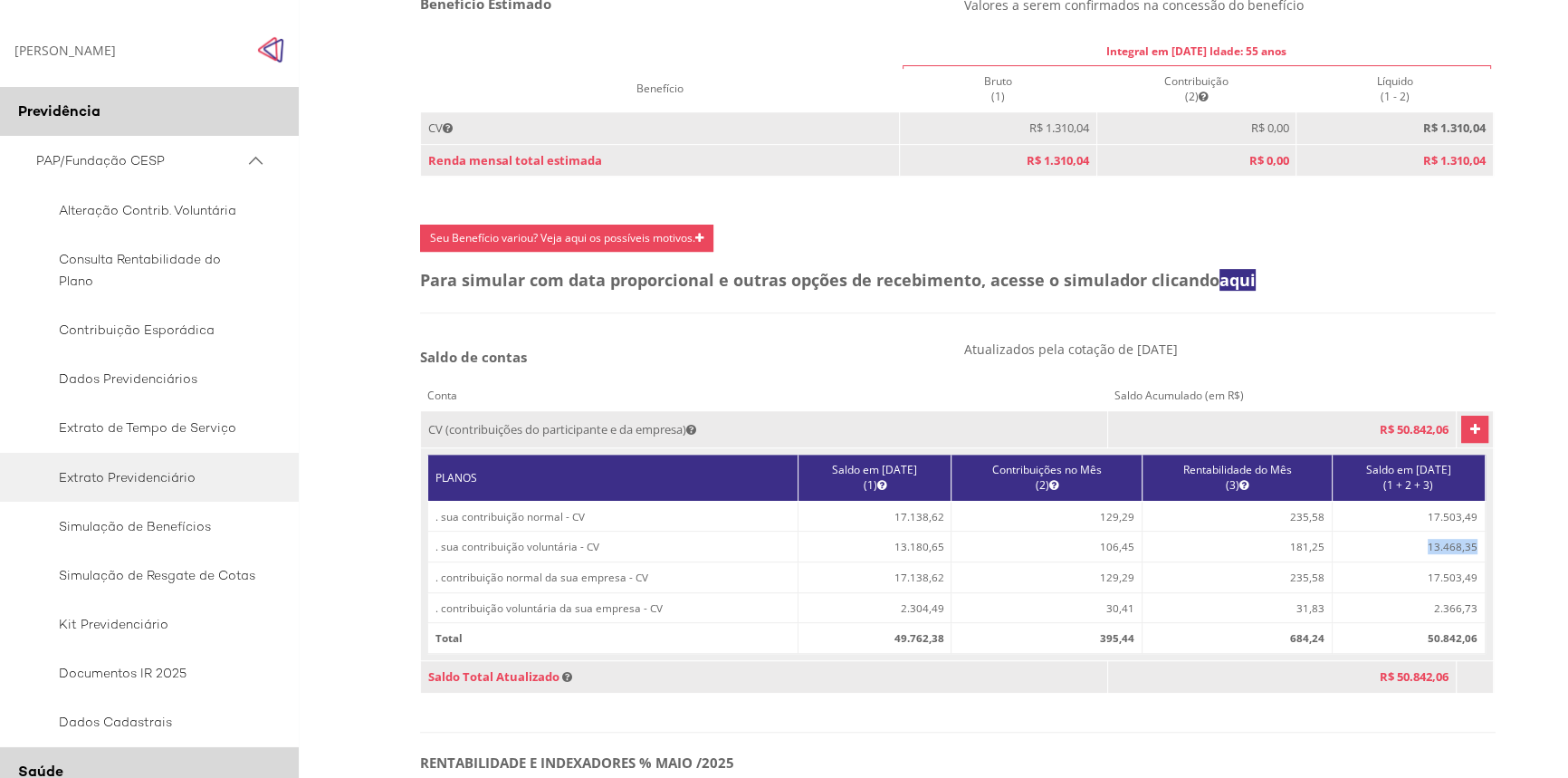 drag, startPoint x: 1407, startPoint y: 571, endPoint x: 1470, endPoint y: 572, distance: 63.007936 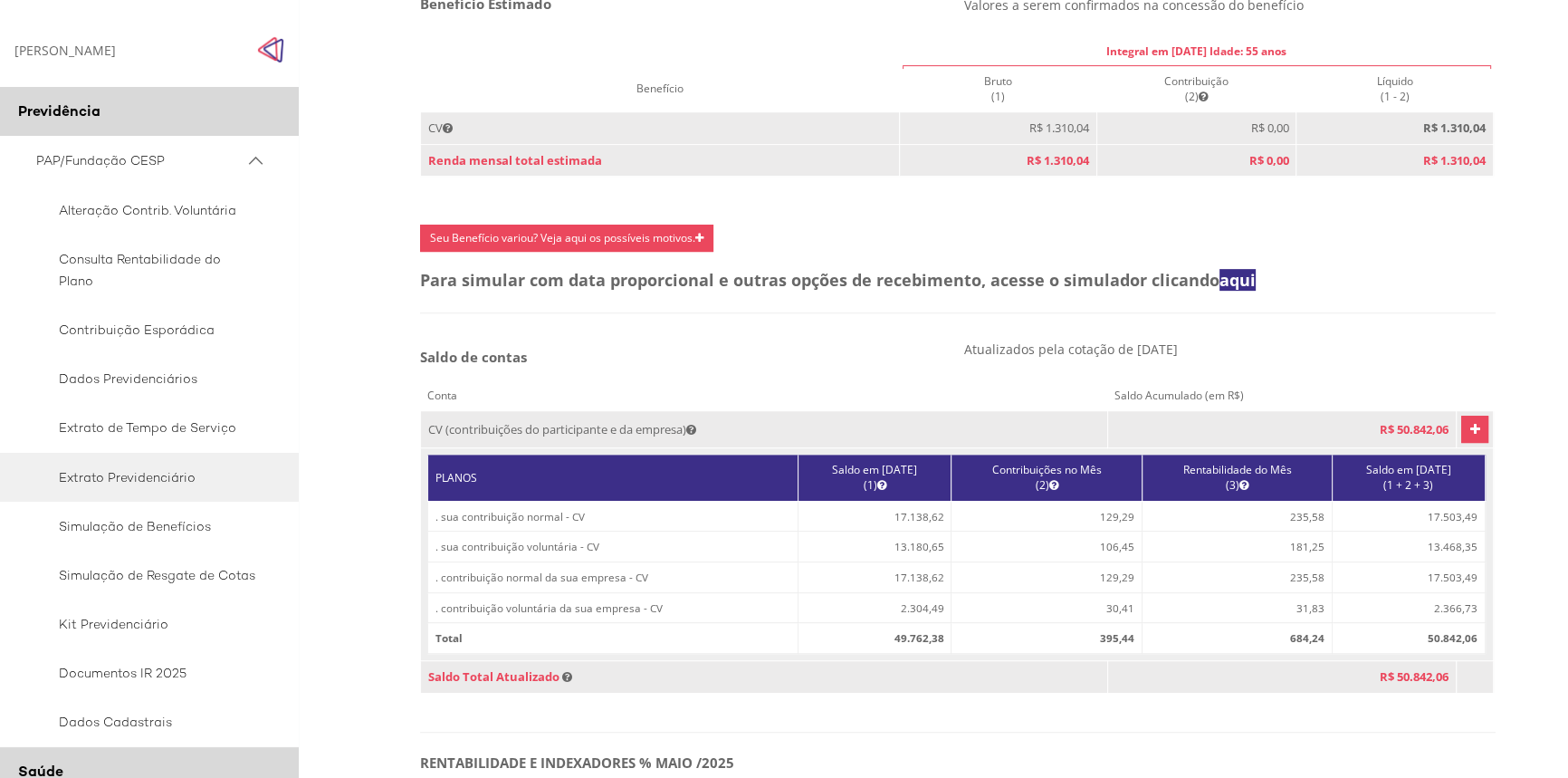 click on "17.503,49" at bounding box center [1409, 577] 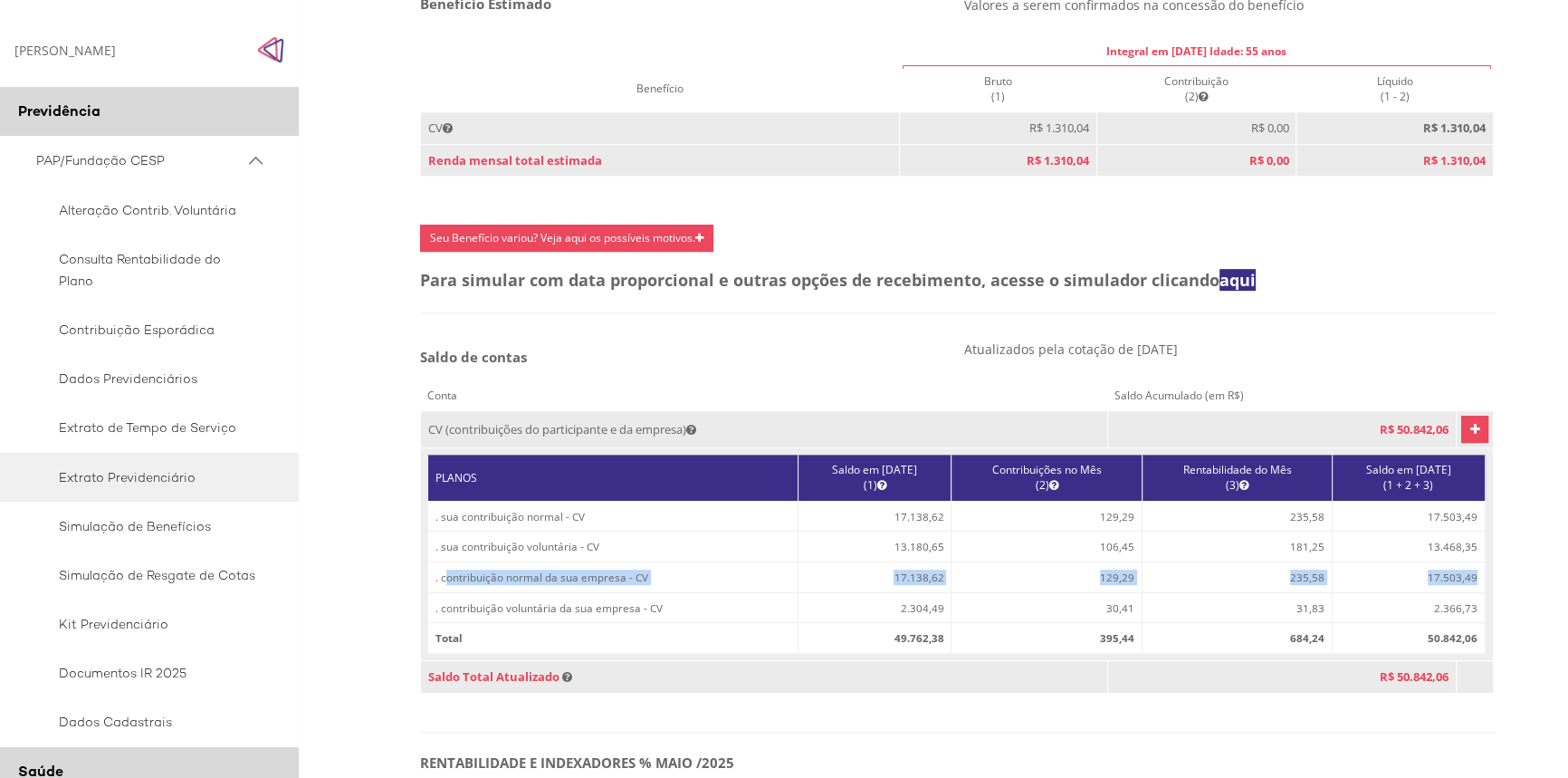drag, startPoint x: 1465, startPoint y: 601, endPoint x: 458, endPoint y: 592, distance: 1007.0402 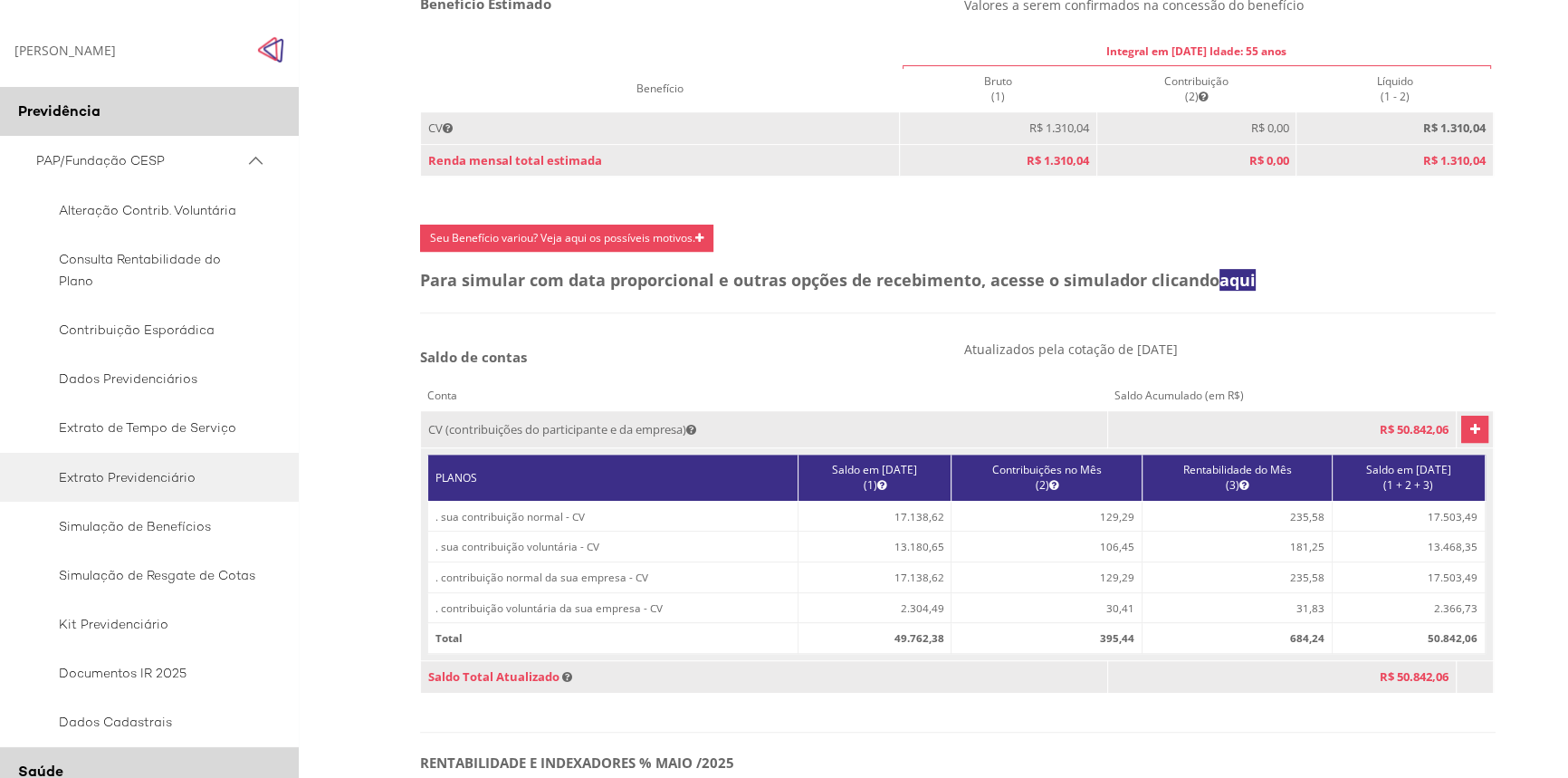click on "Total" at bounding box center [612, 639] 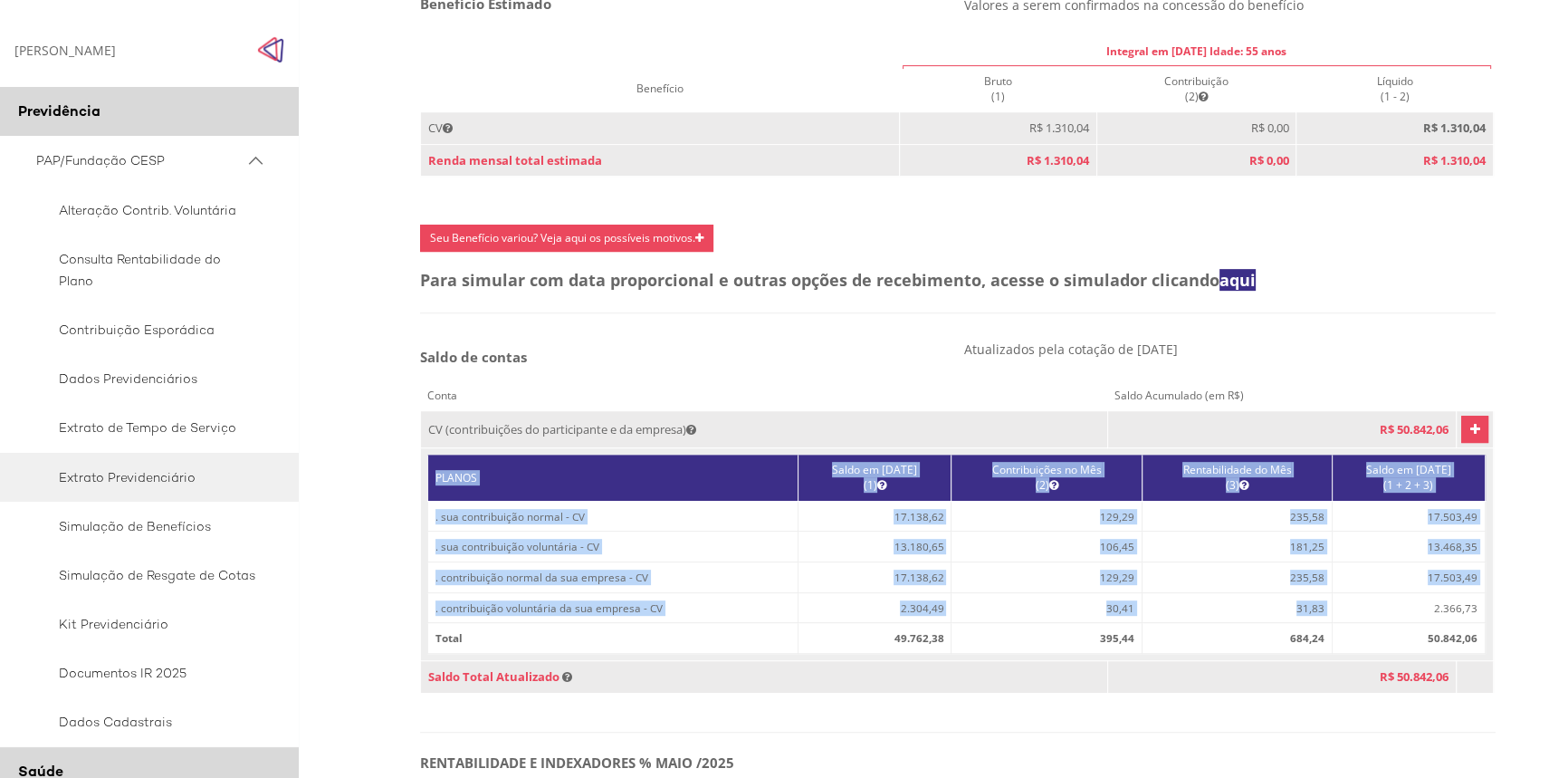 drag, startPoint x: 1412, startPoint y: 633, endPoint x: 1466, endPoint y: 597, distance: 64.899923 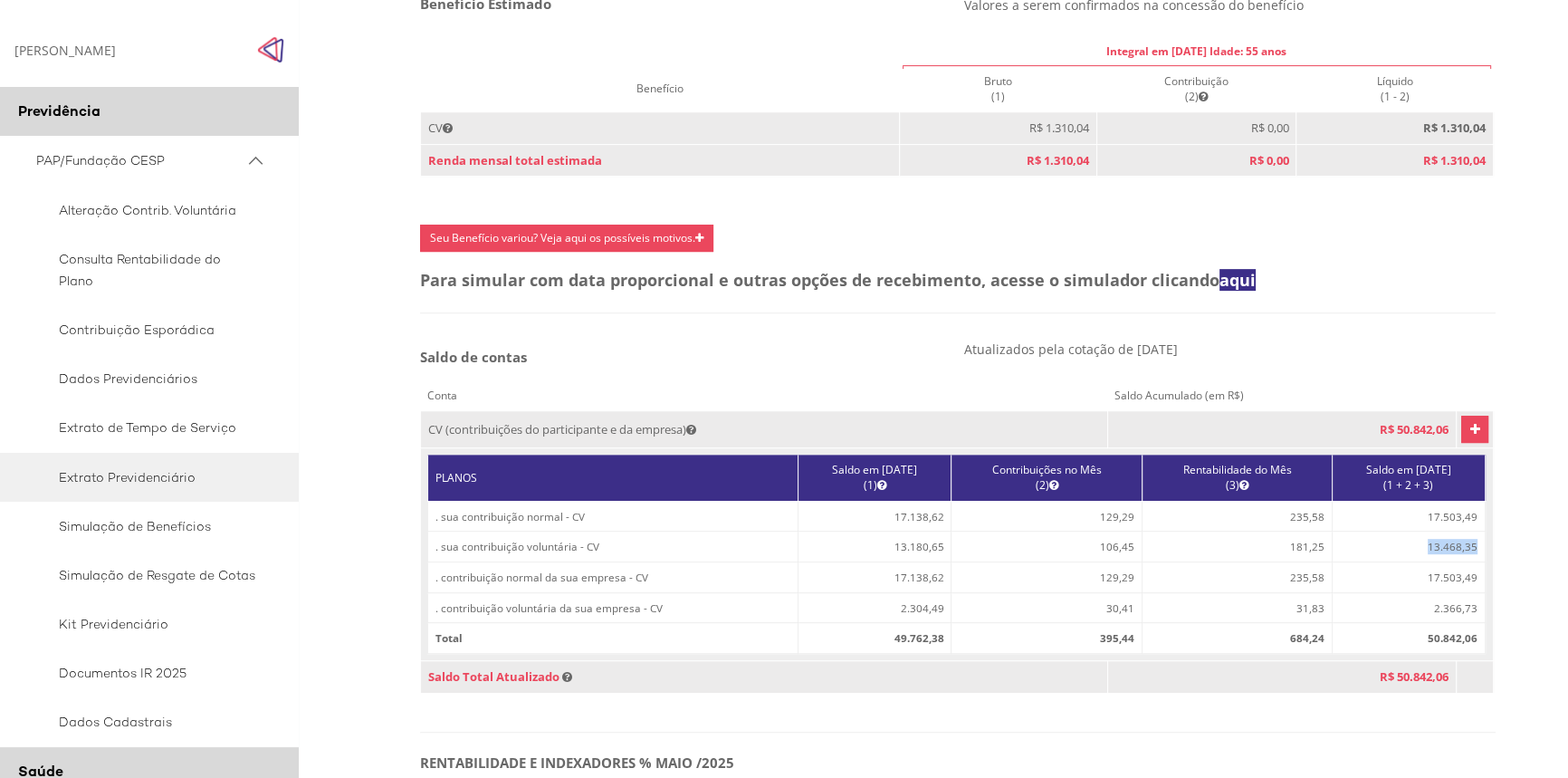 drag, startPoint x: 1407, startPoint y: 571, endPoint x: 1465, endPoint y: 574, distance: 58.07753 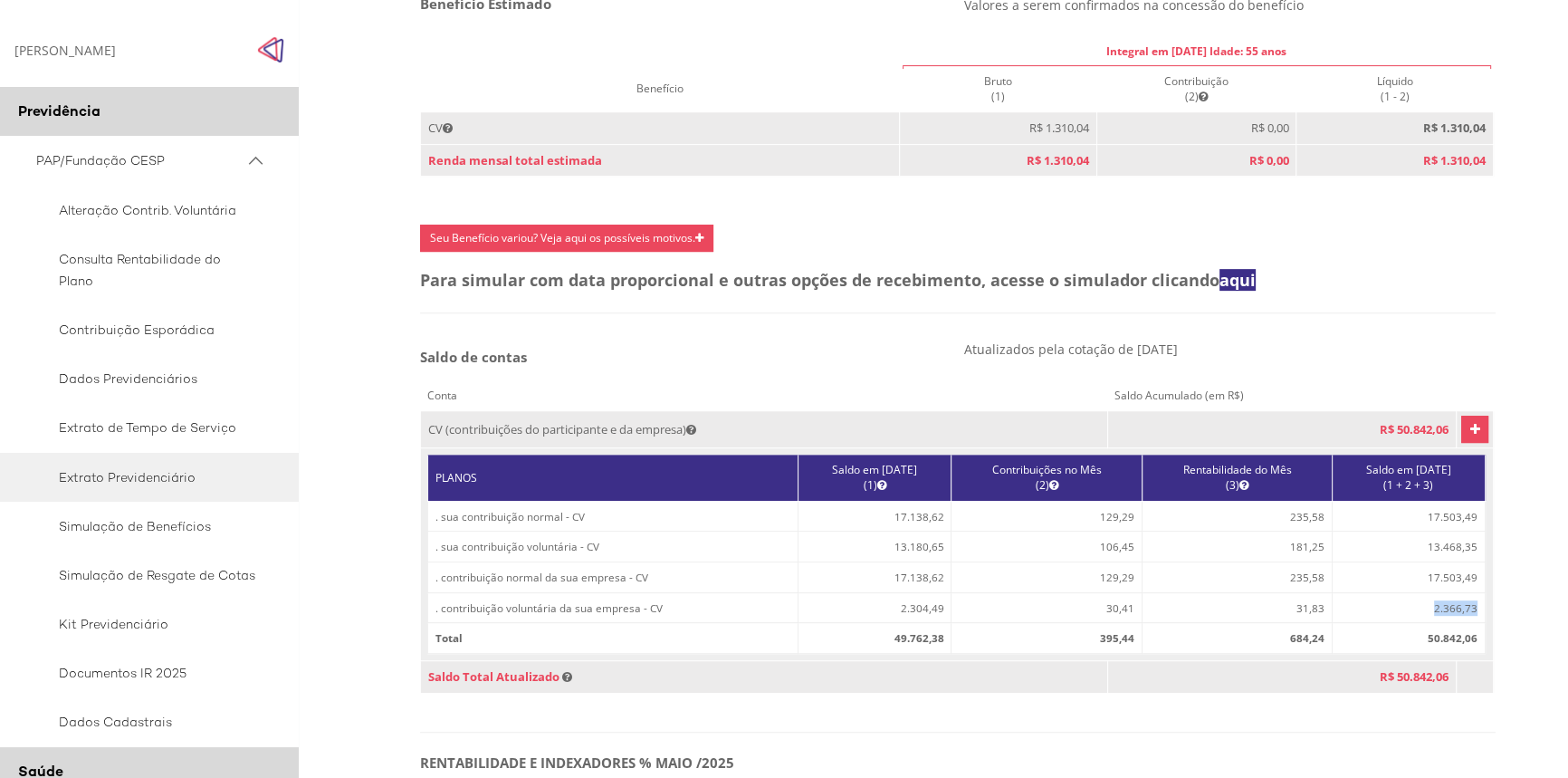 drag, startPoint x: 1420, startPoint y: 631, endPoint x: 1468, endPoint y: 632, distance: 48.010416 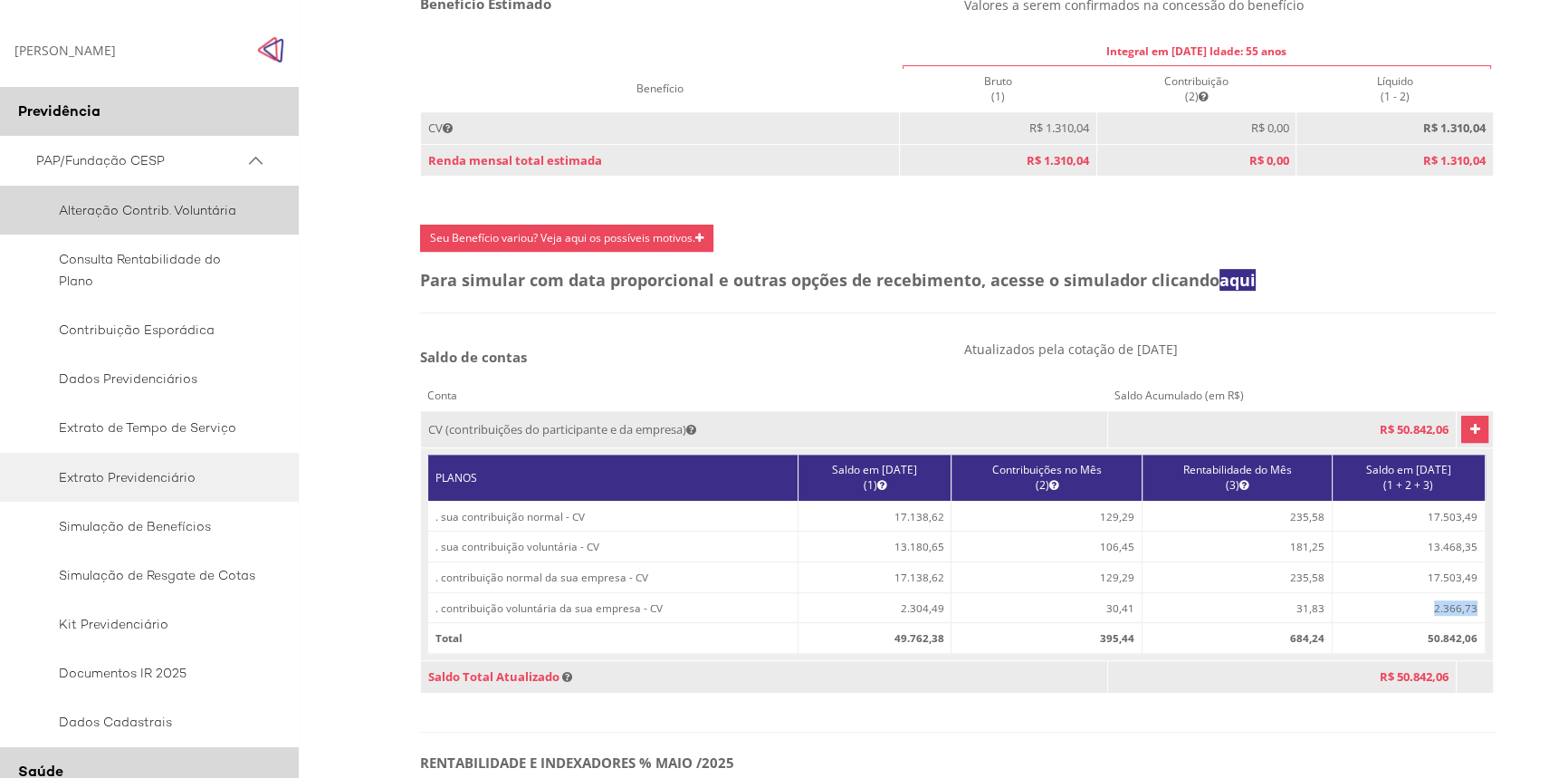 click on "Alteração Contrib. Voluntária" at bounding box center (146, 210) 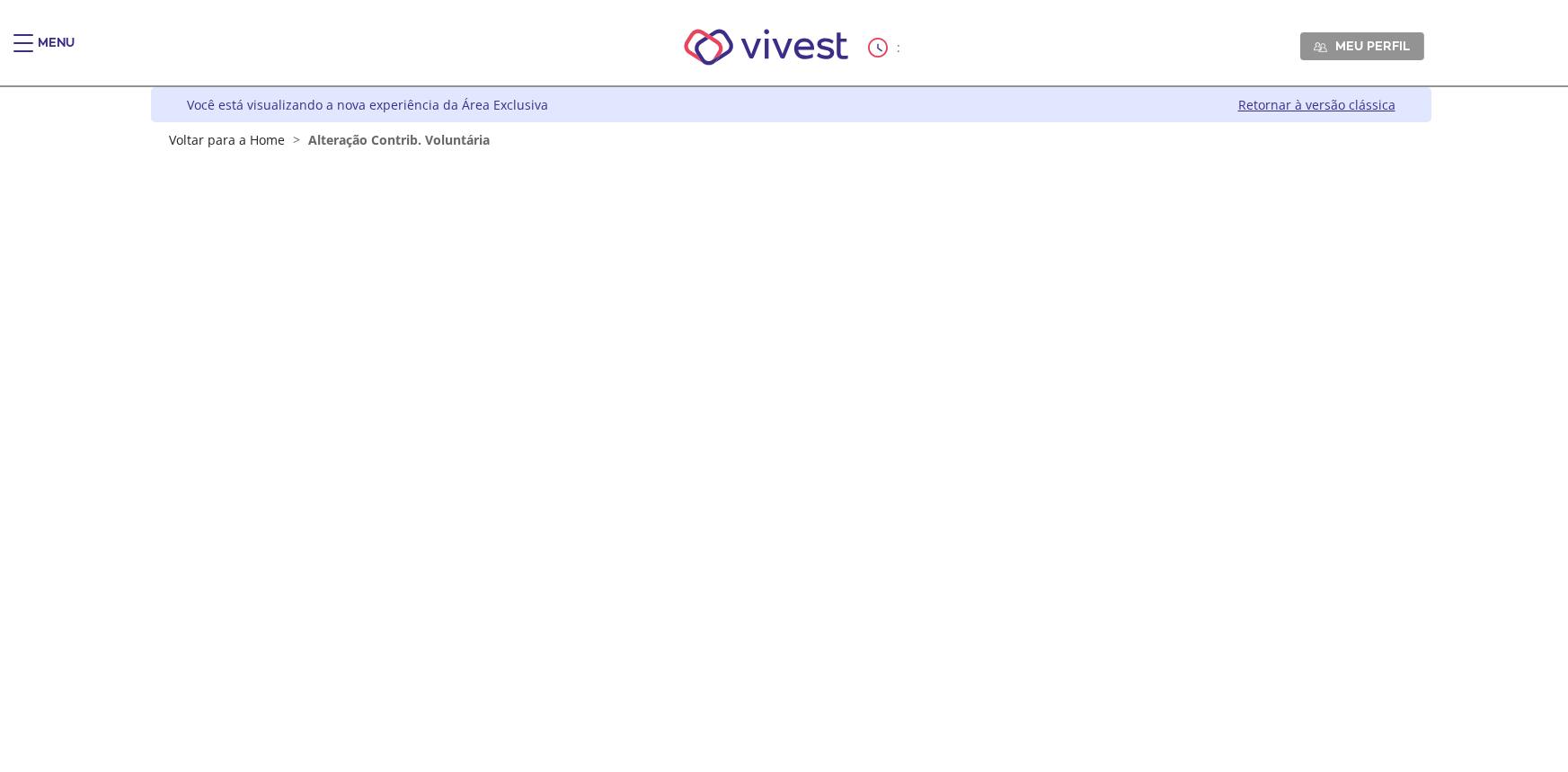 scroll, scrollTop: 0, scrollLeft: 0, axis: both 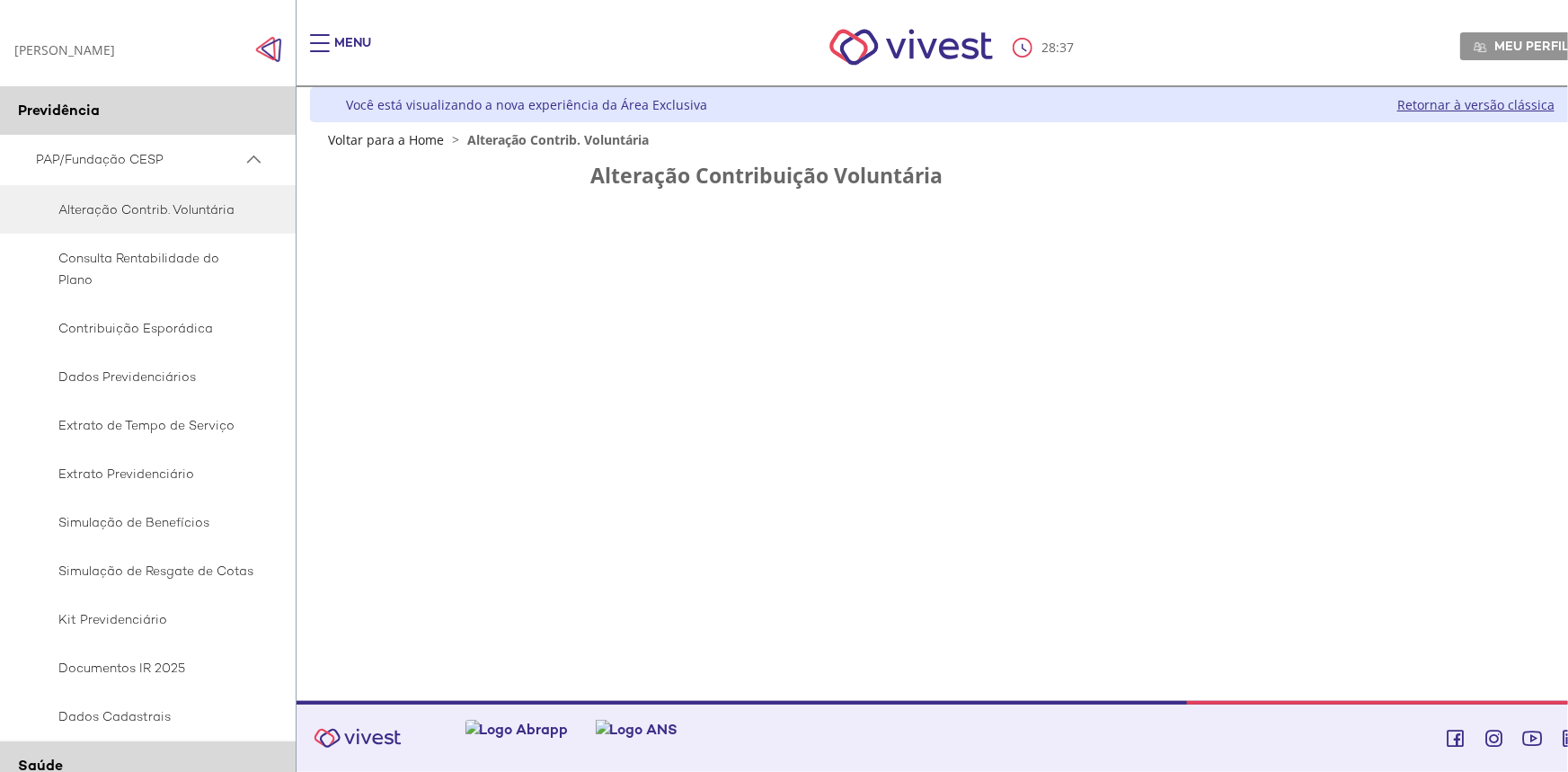 click on "Z6_L19A13G0LGPF00Q7UV9Q807RM1
Você está visualizando a nova experiência da Área Exclusiva
Retornar à versão clássica
Voltar para a Home
>
Alteração Contrib. Voluntária
{}
Z7_I2KE1AG0L812E06EEDUM5P3GG2
FunCESP - Novo Contribuição Voluntária Portlet
Menu de ação do componente
${title}
${loading}
Ações
Alteração Contribuição Voluntária" at bounding box center [943, 394] 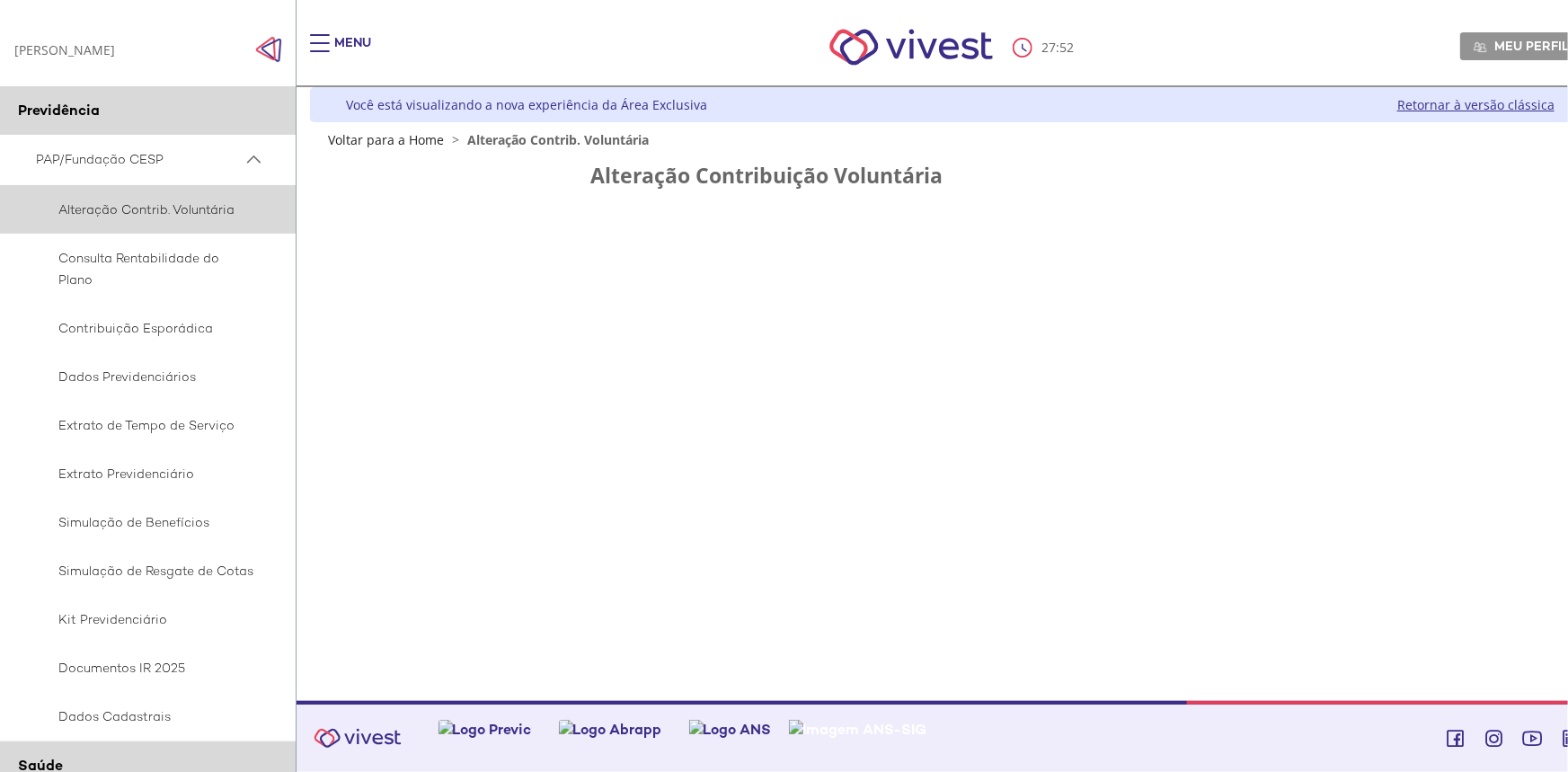 click on "Alteração Contrib. Voluntária" at bounding box center (145, 209) 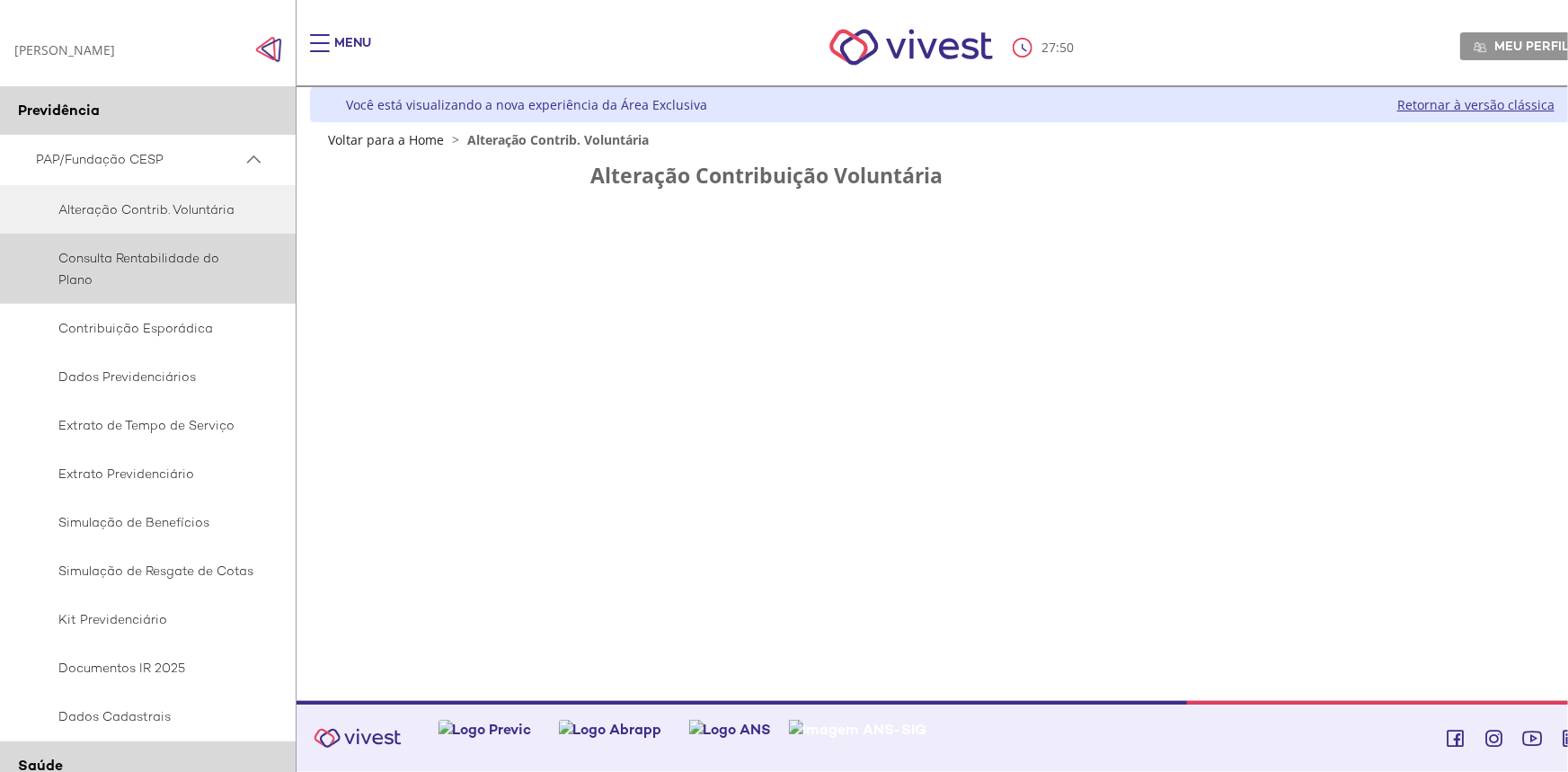click on "Consulta Rentabilidade do Plano" at bounding box center [145, 269] 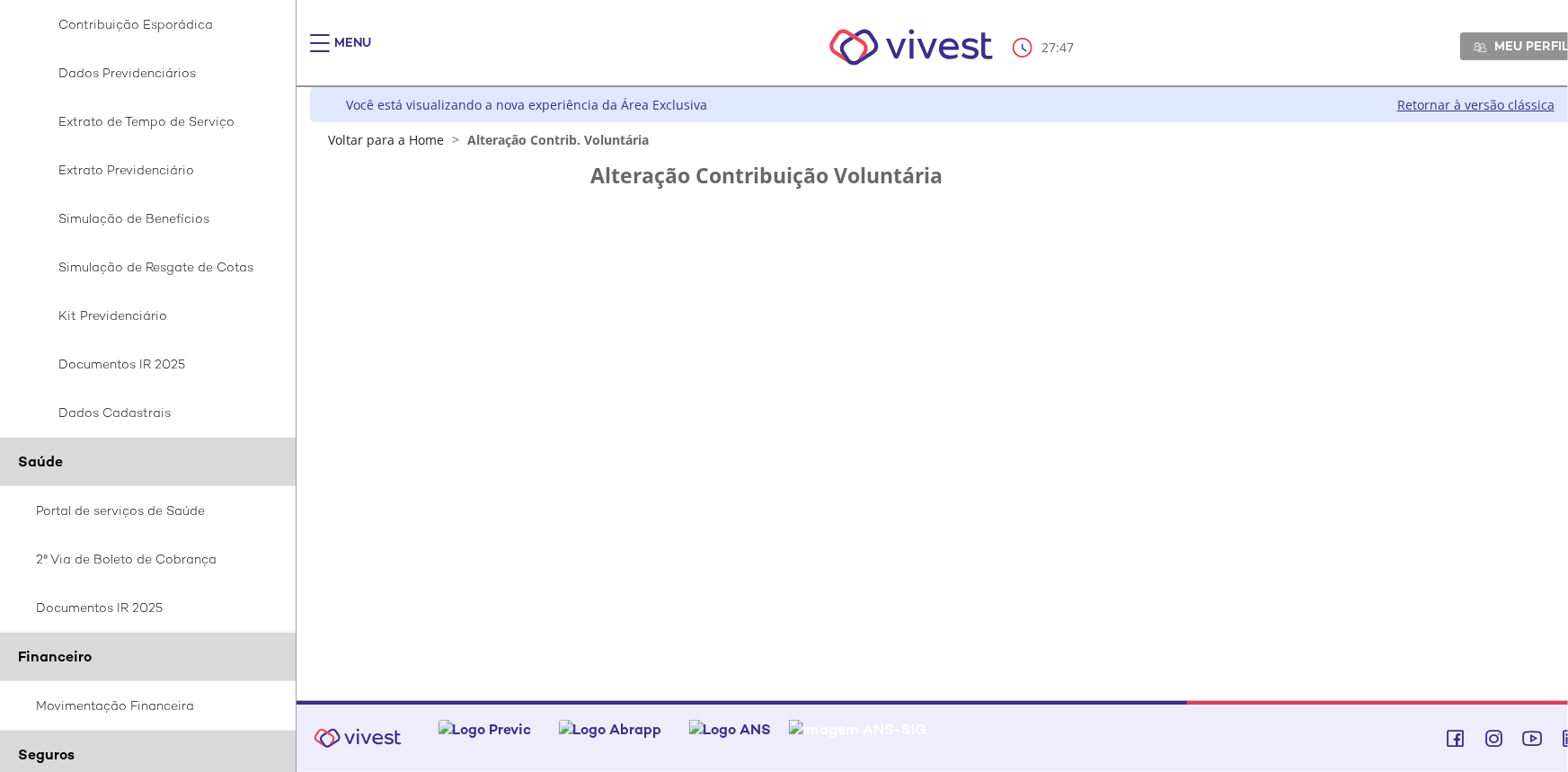 scroll, scrollTop: 326, scrollLeft: 0, axis: vertical 